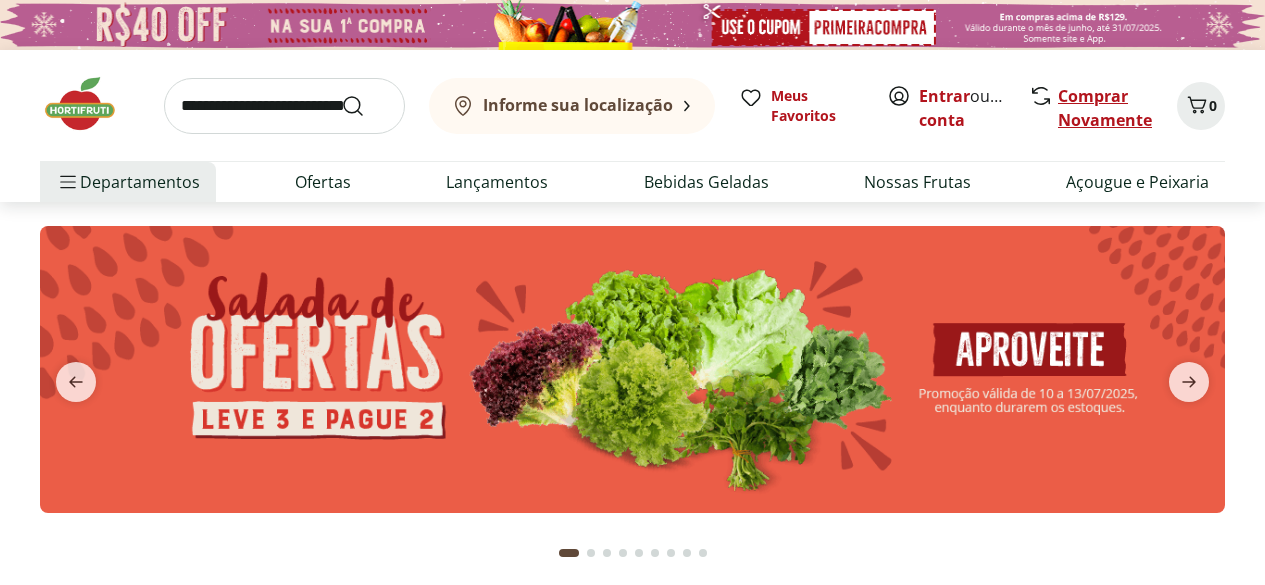 scroll, scrollTop: 0, scrollLeft: 0, axis: both 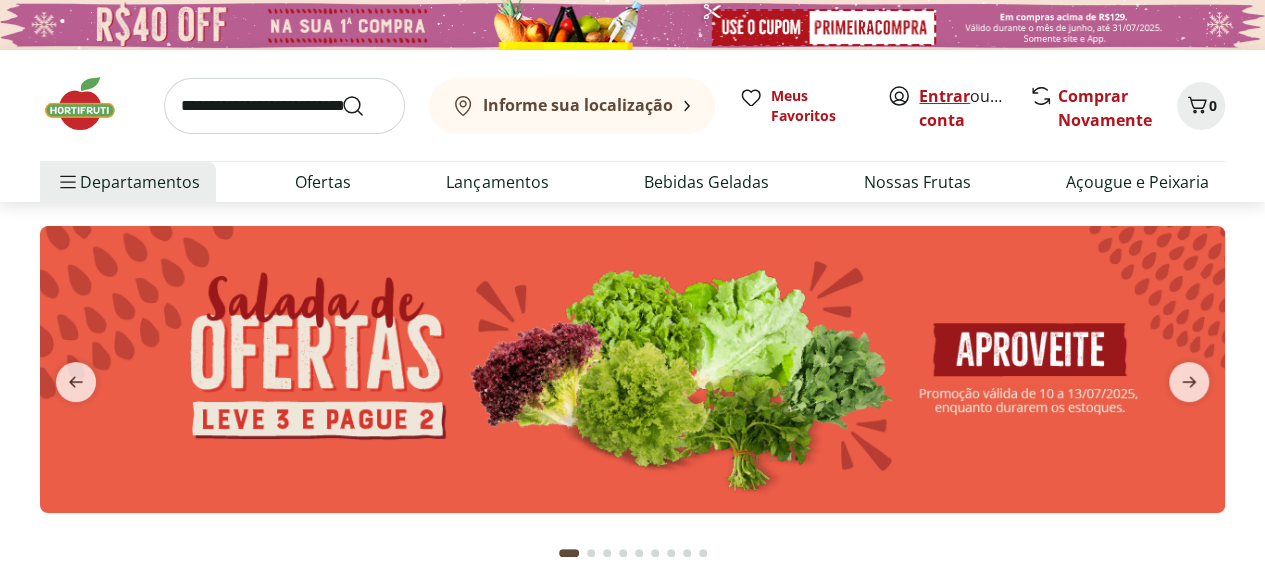 click on "Entrar" at bounding box center (944, 96) 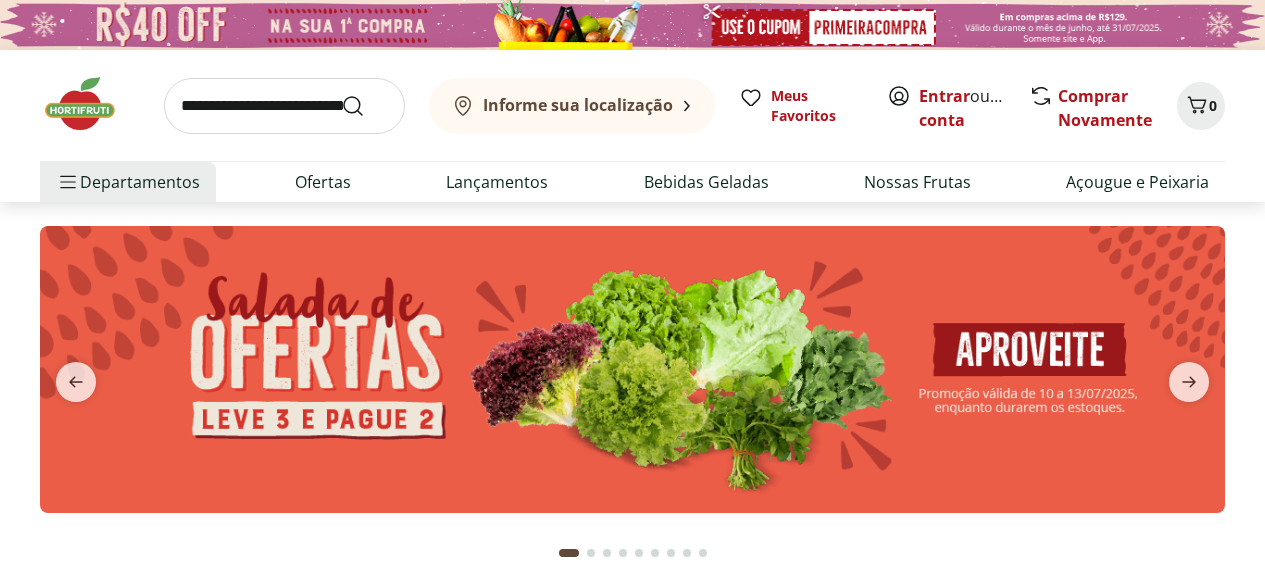 scroll, scrollTop: 0, scrollLeft: 0, axis: both 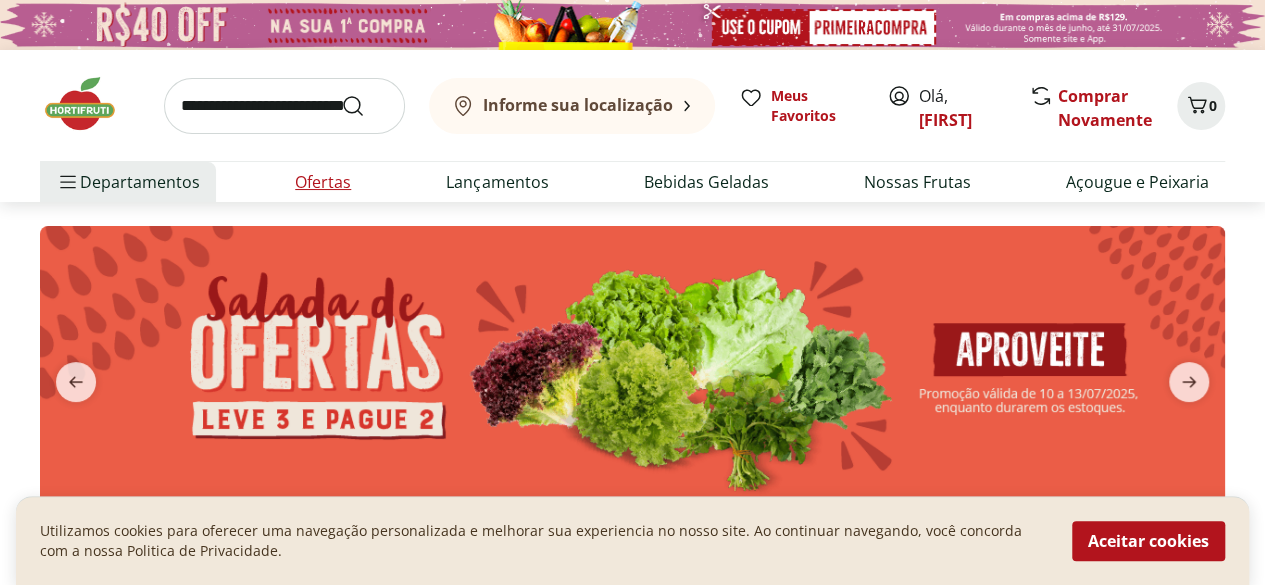 click on "Ofertas" at bounding box center [323, 182] 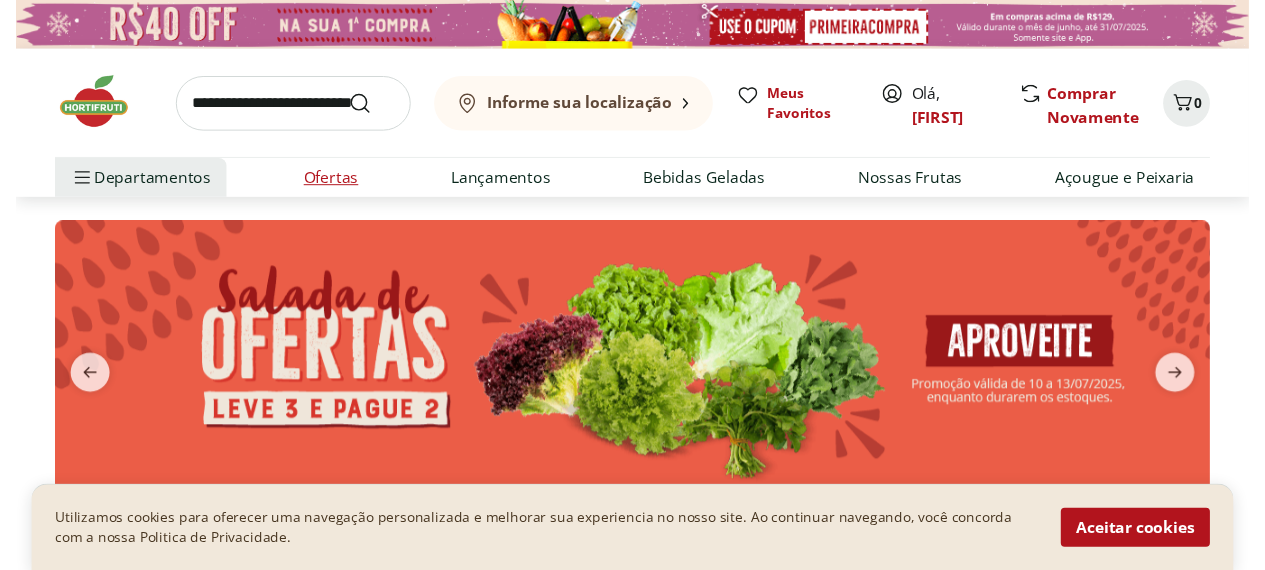 select on "**********" 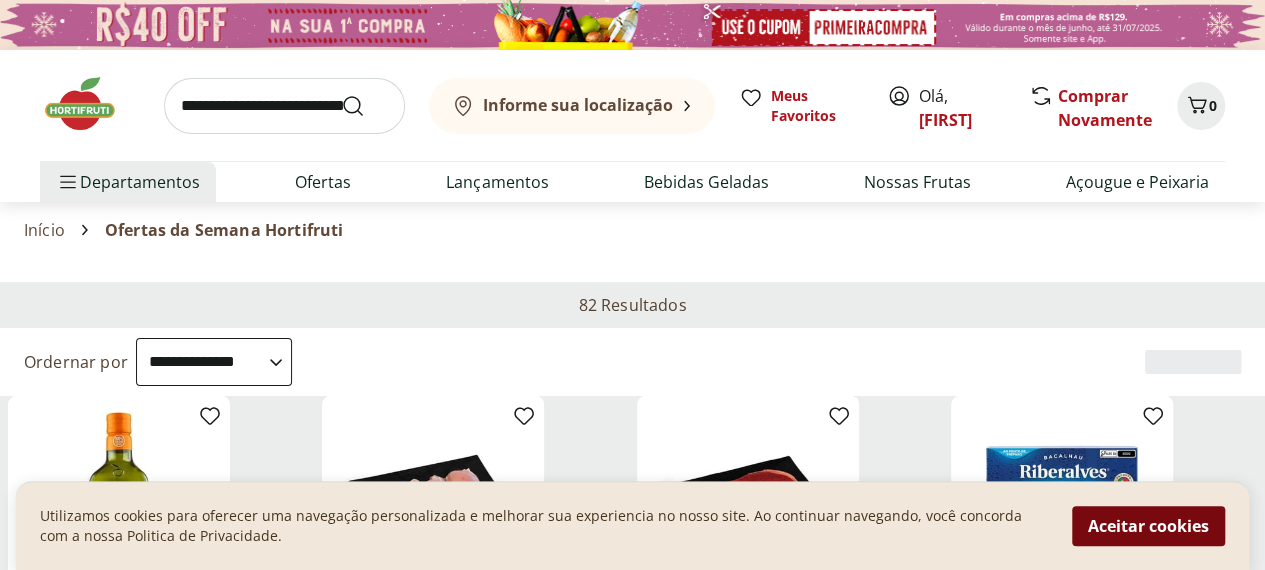 click on "Aceitar cookies" at bounding box center (1148, 526) 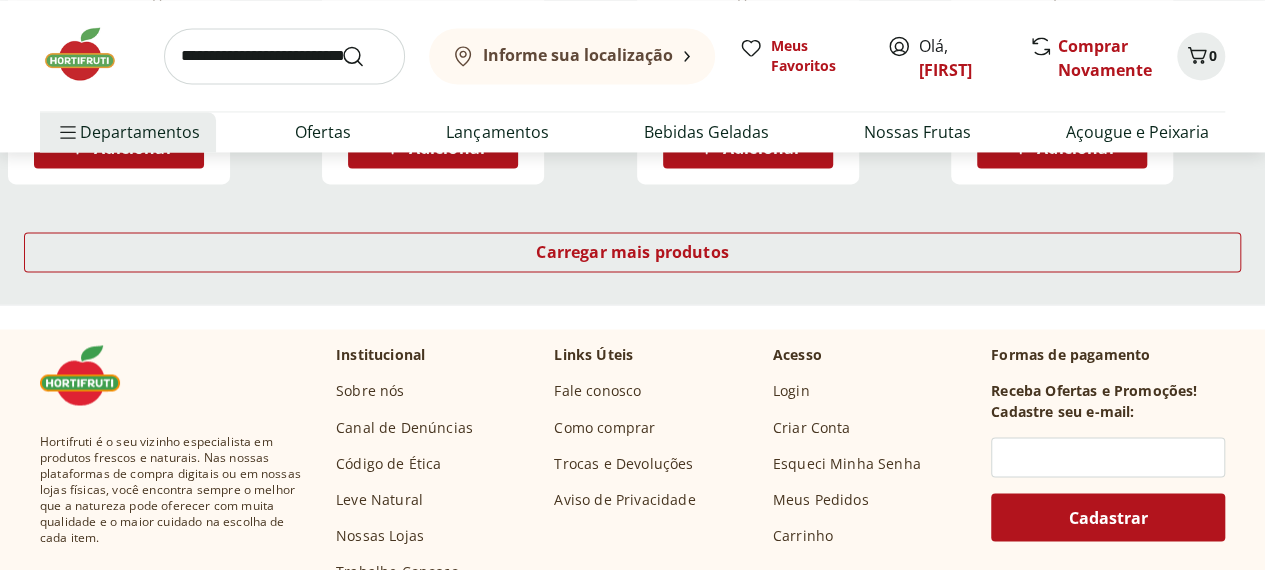 scroll, scrollTop: 1300, scrollLeft: 0, axis: vertical 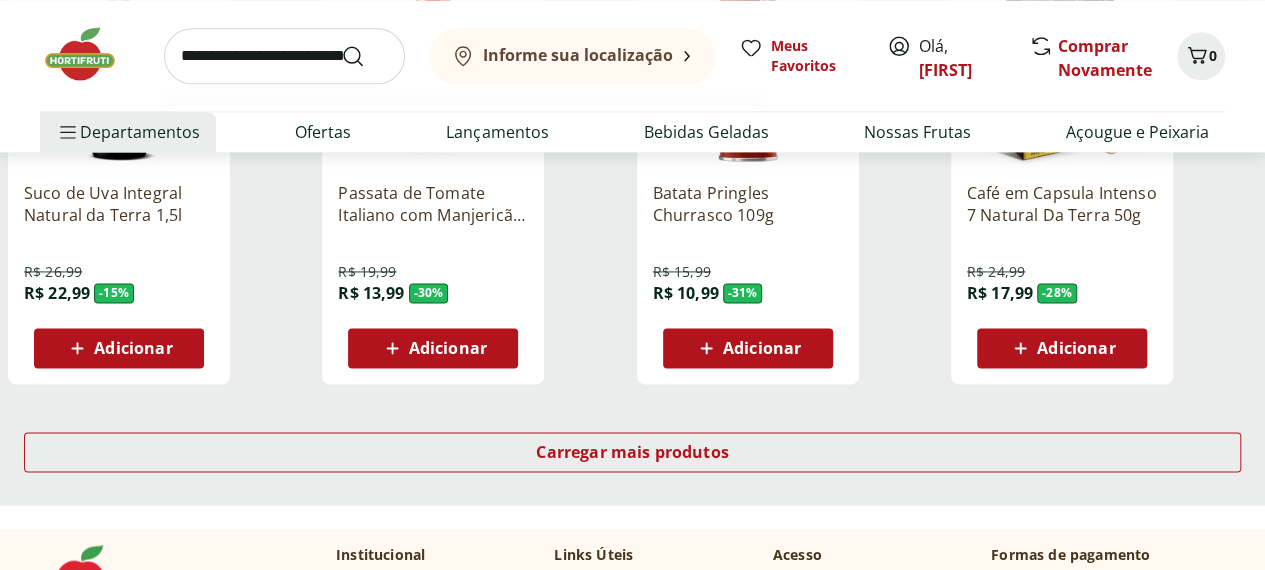 click at bounding box center [284, 56] 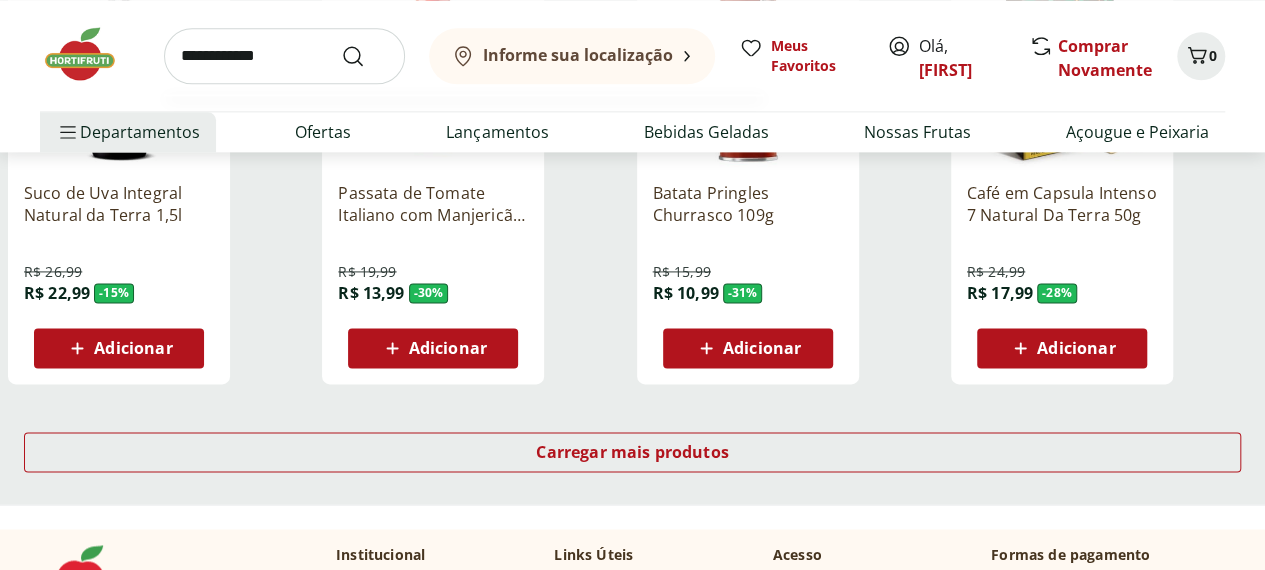 type on "**********" 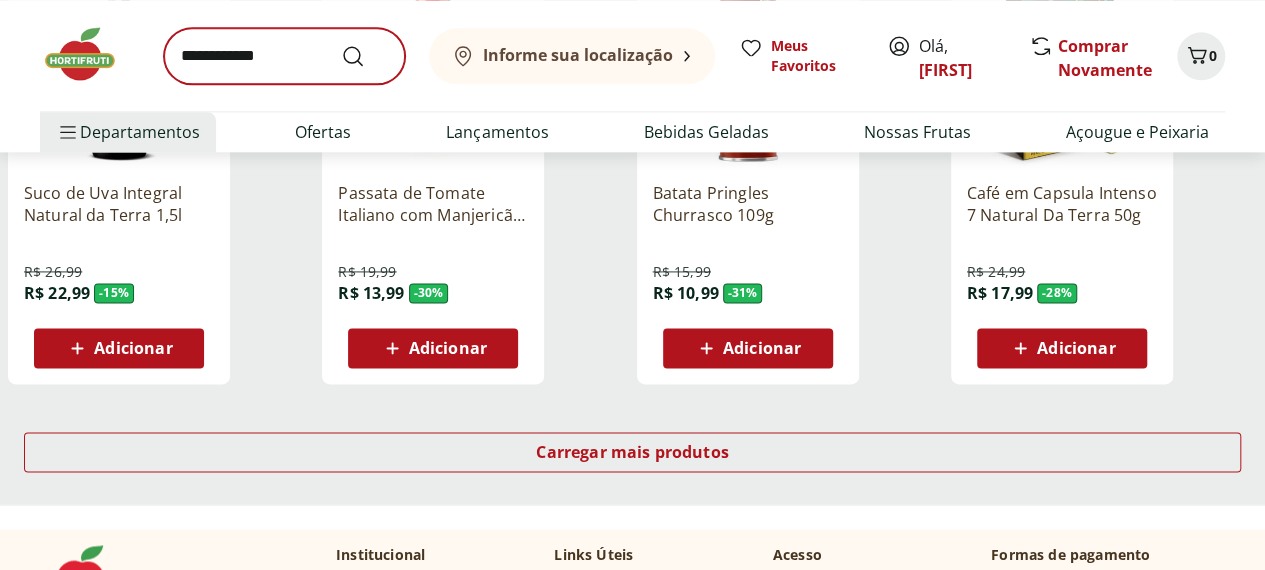 scroll, scrollTop: 0, scrollLeft: 0, axis: both 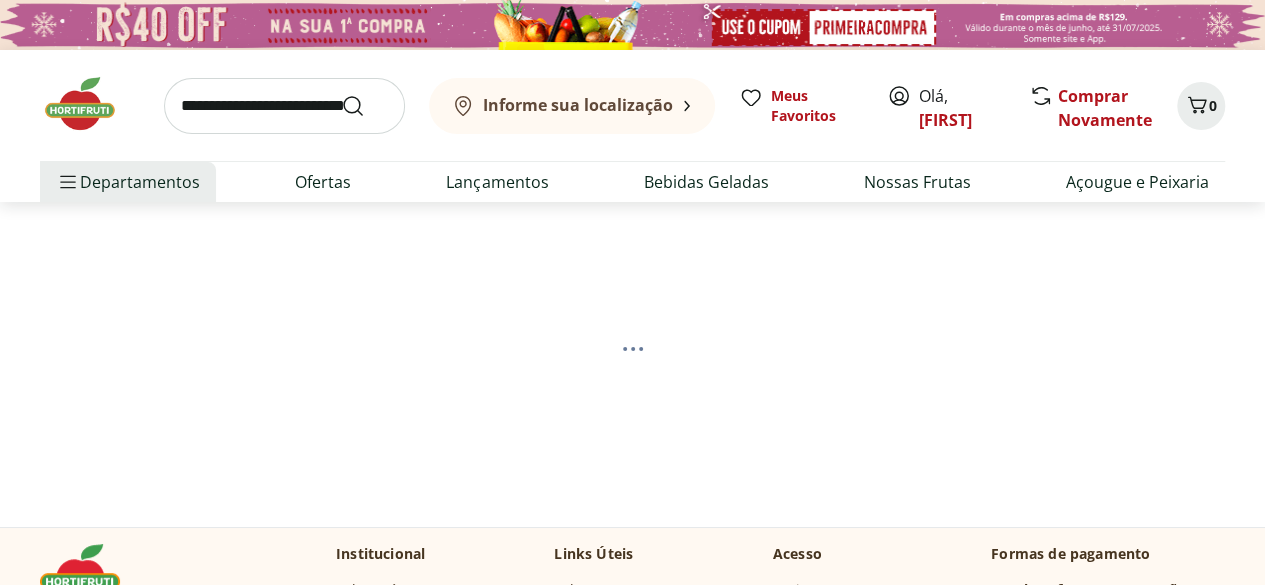 select on "**********" 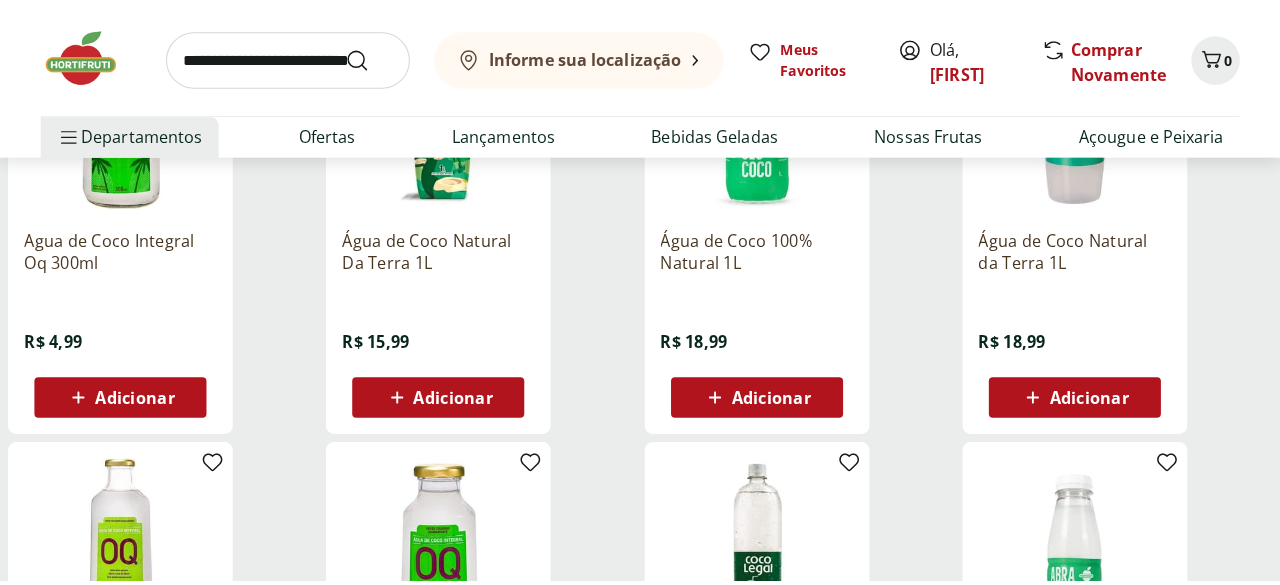scroll, scrollTop: 400, scrollLeft: 0, axis: vertical 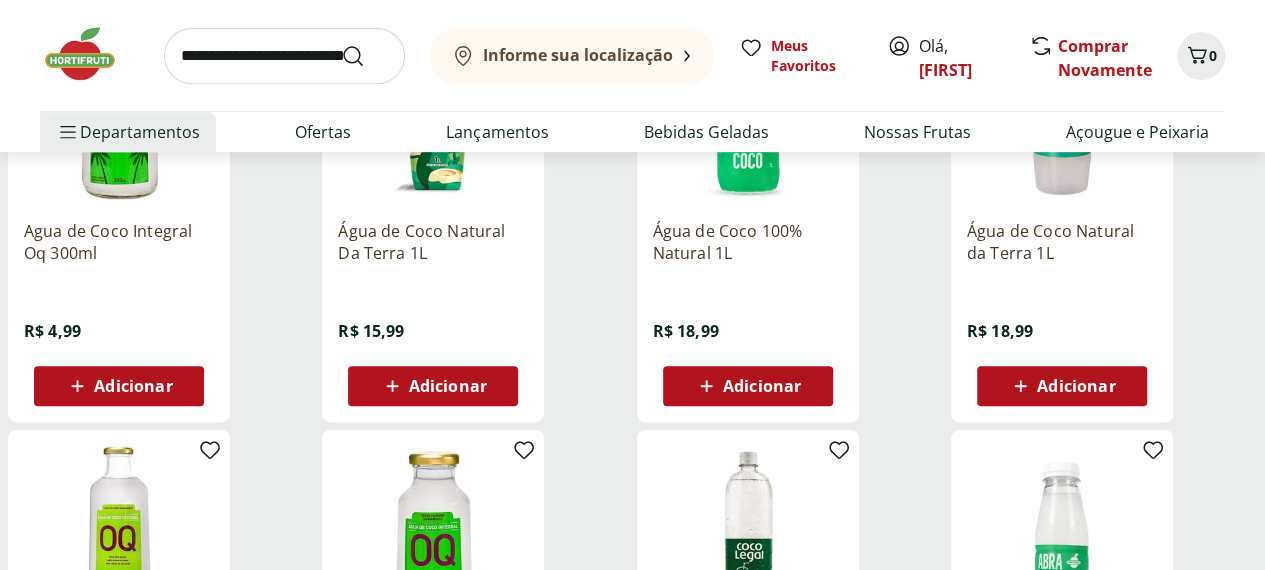 click on "Adicionar" at bounding box center [448, 386] 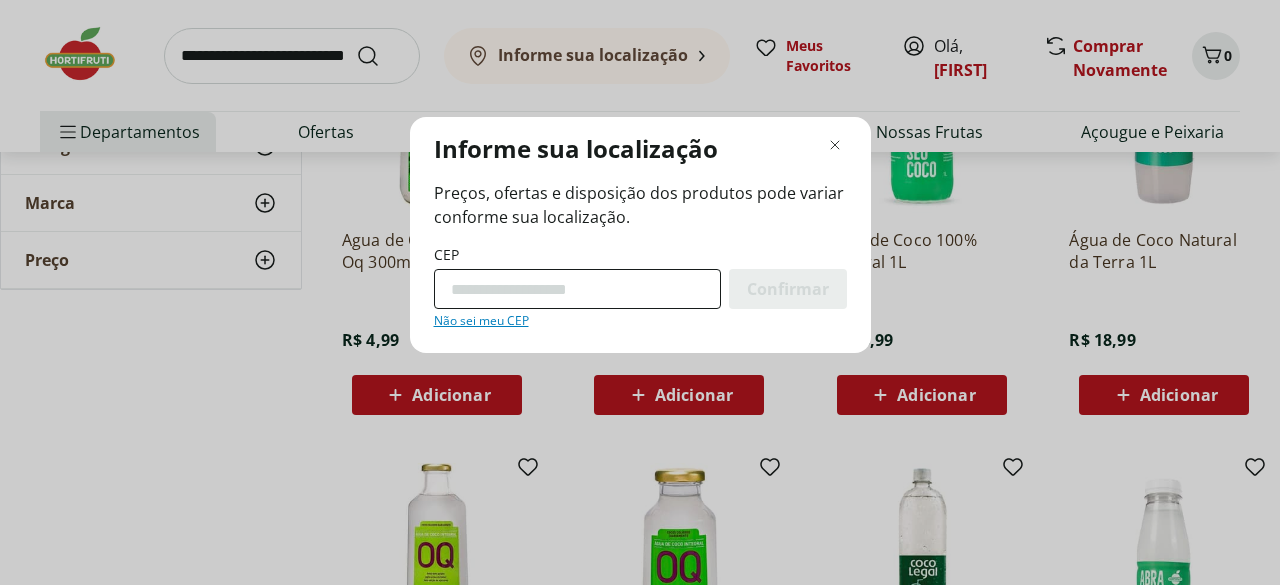 click on "CEP" at bounding box center [577, 289] 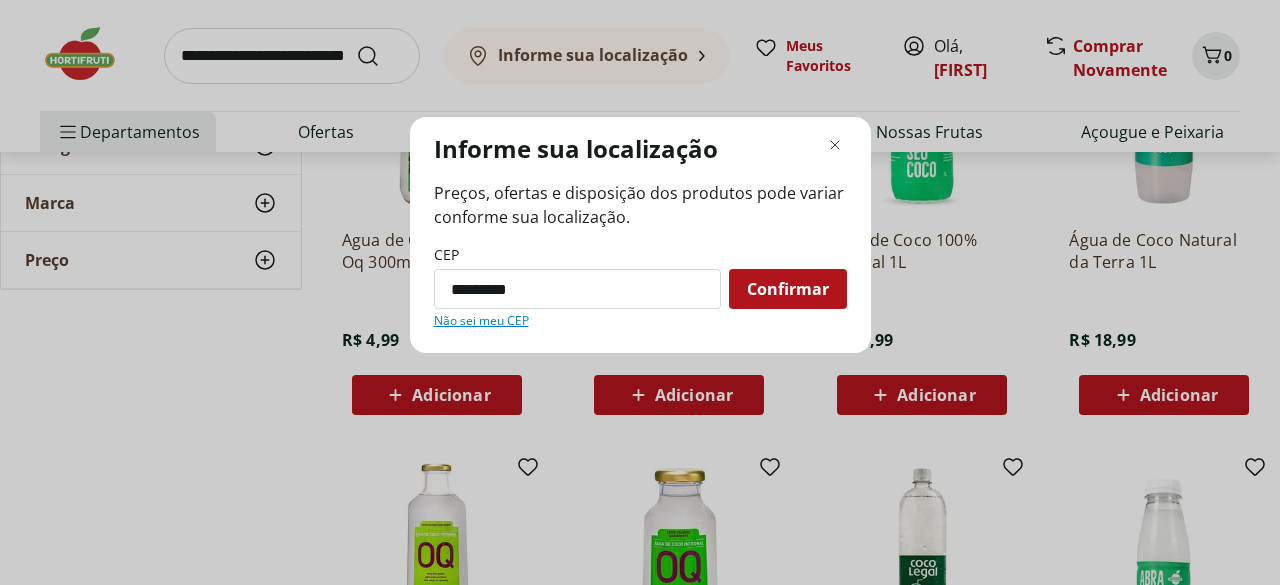 click on "Confirmar" at bounding box center [788, 289] 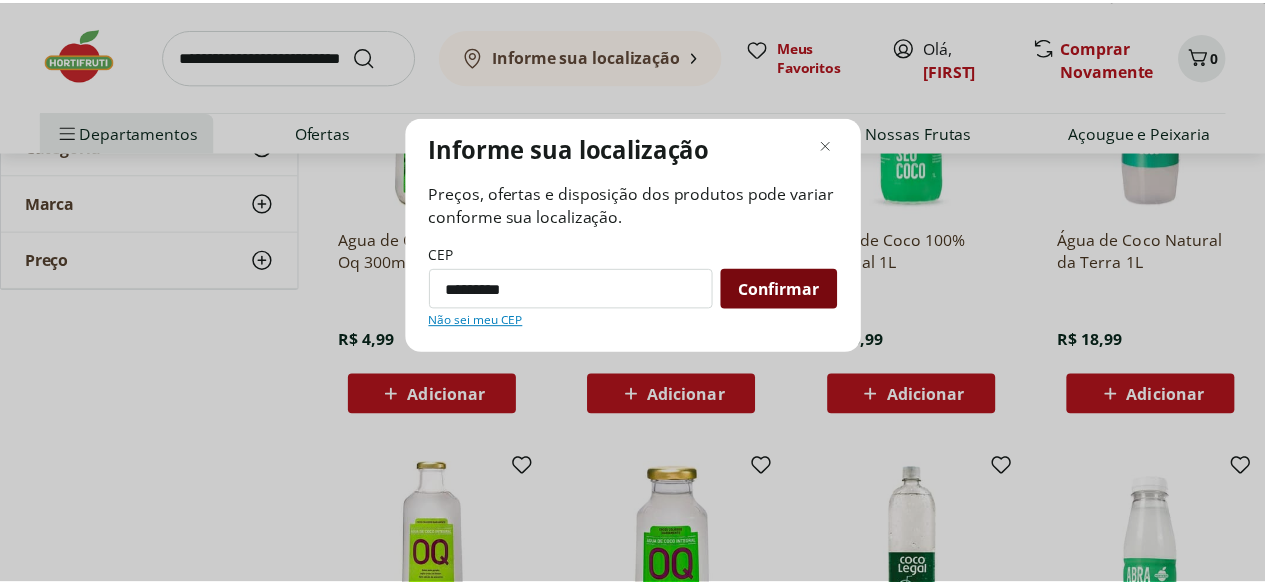scroll, scrollTop: 198, scrollLeft: 0, axis: vertical 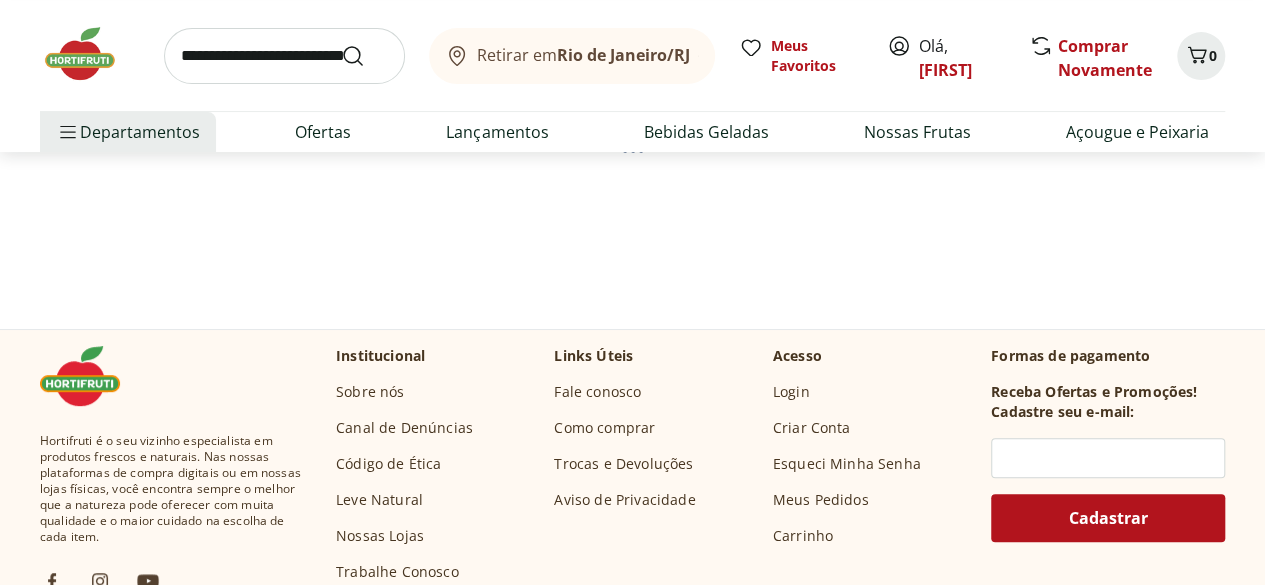 select on "**********" 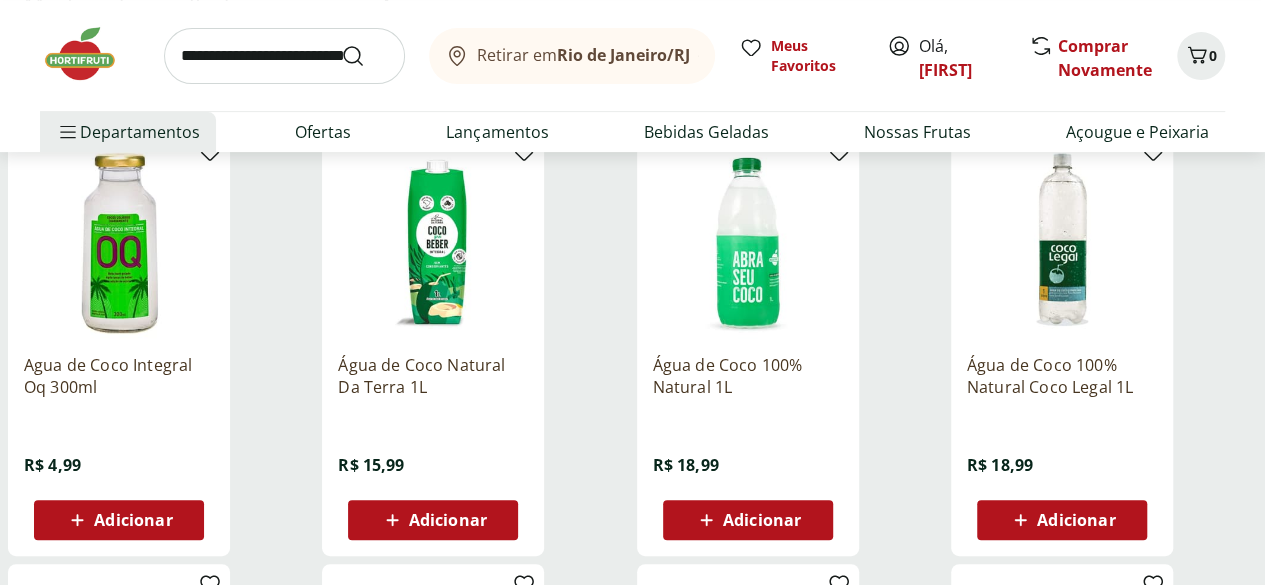 scroll, scrollTop: 298, scrollLeft: 0, axis: vertical 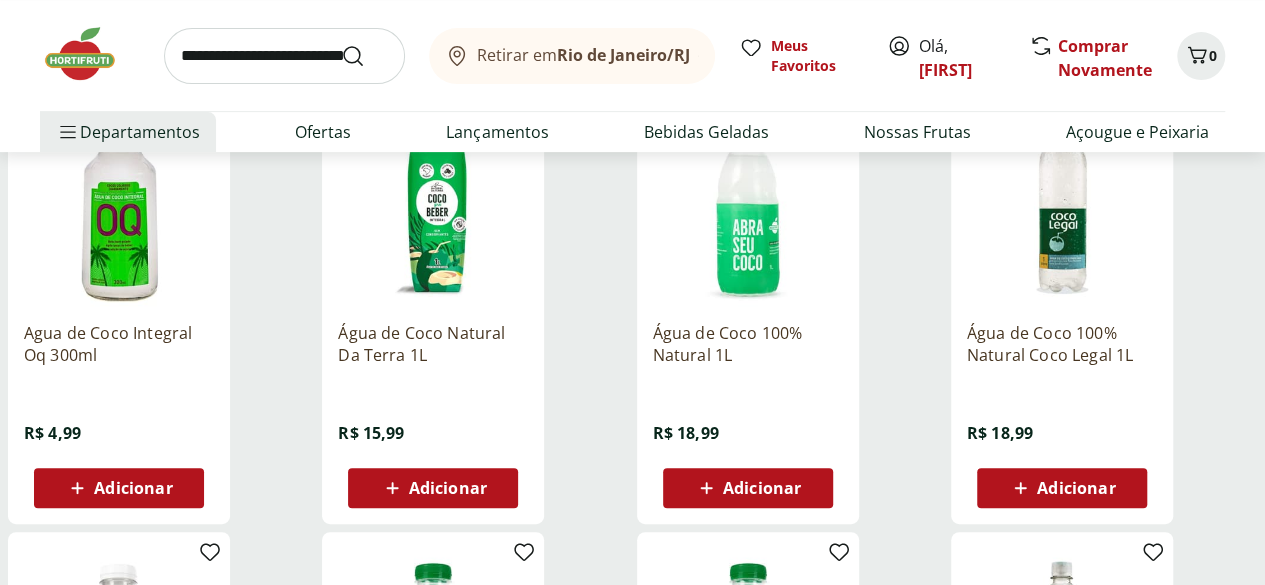 click on "Adicionar" at bounding box center [448, 488] 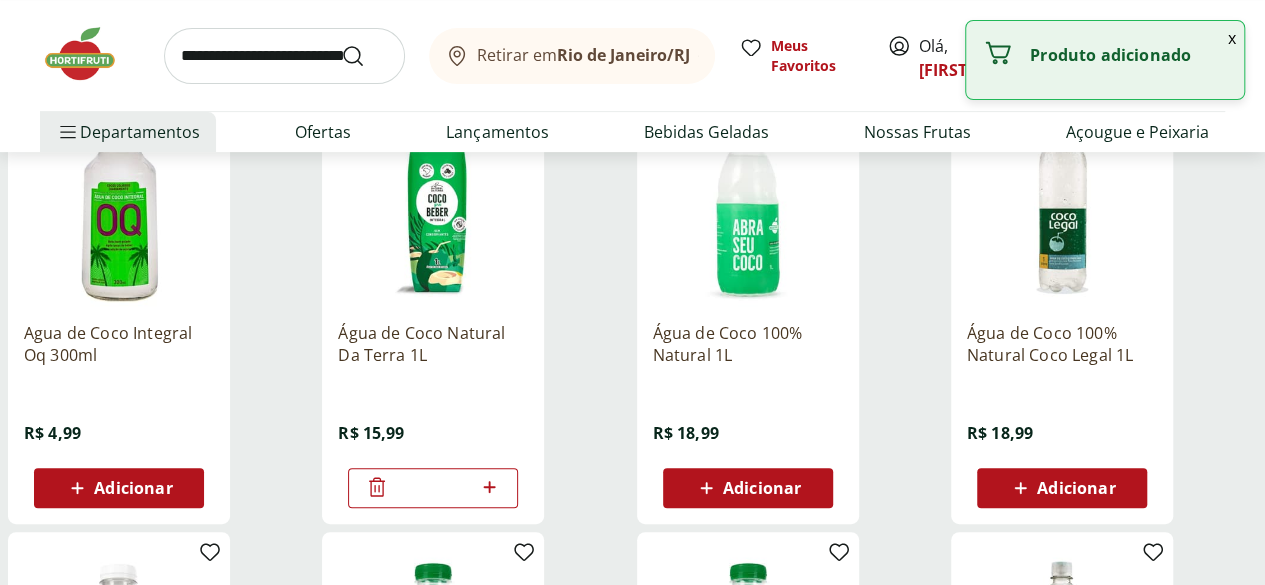 click 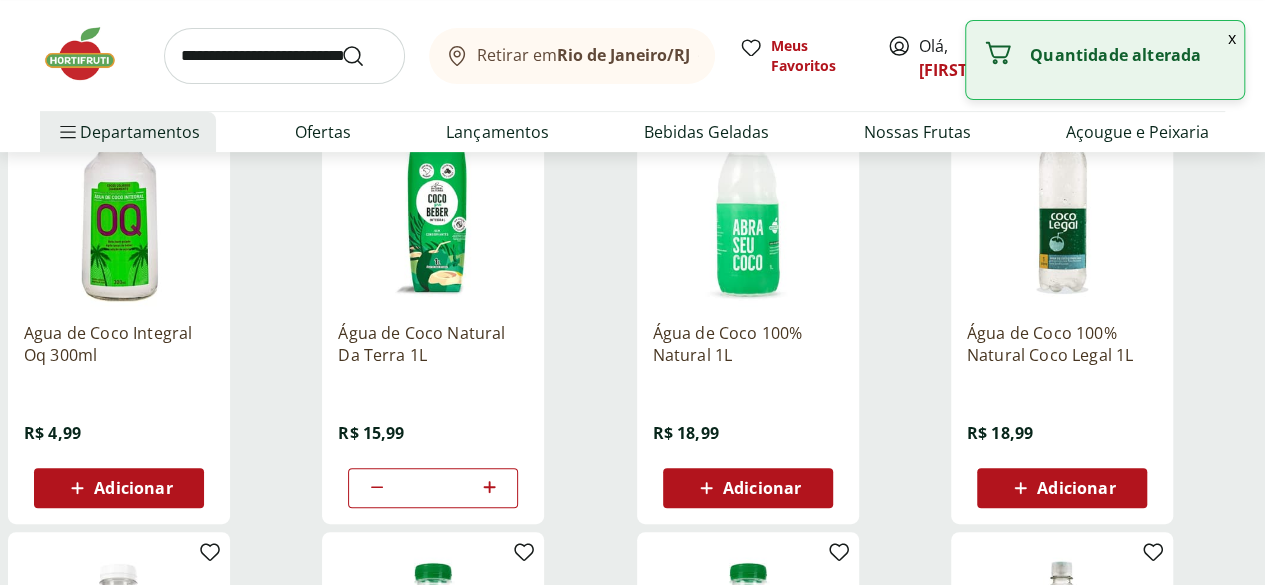 click at bounding box center [284, 56] 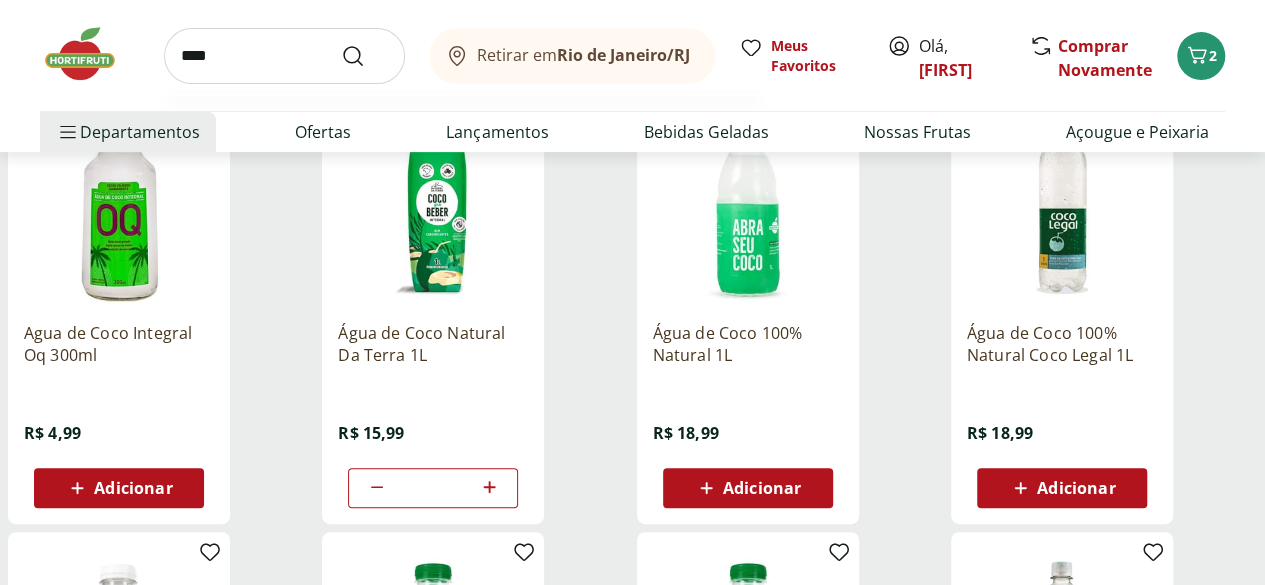 type on "****" 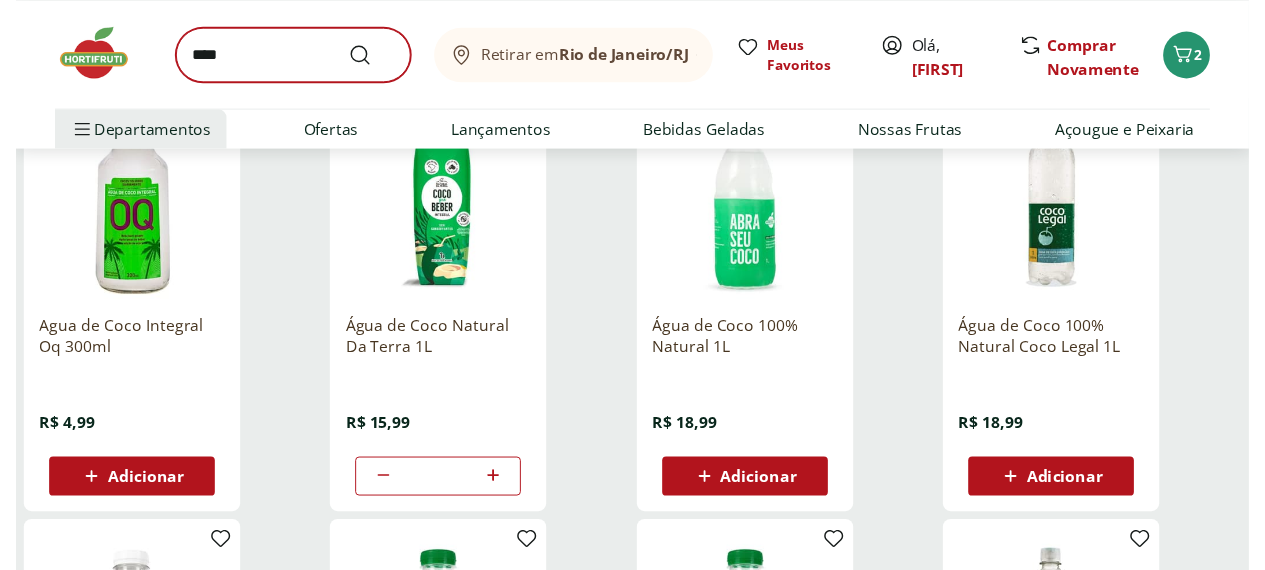 scroll, scrollTop: 0, scrollLeft: 0, axis: both 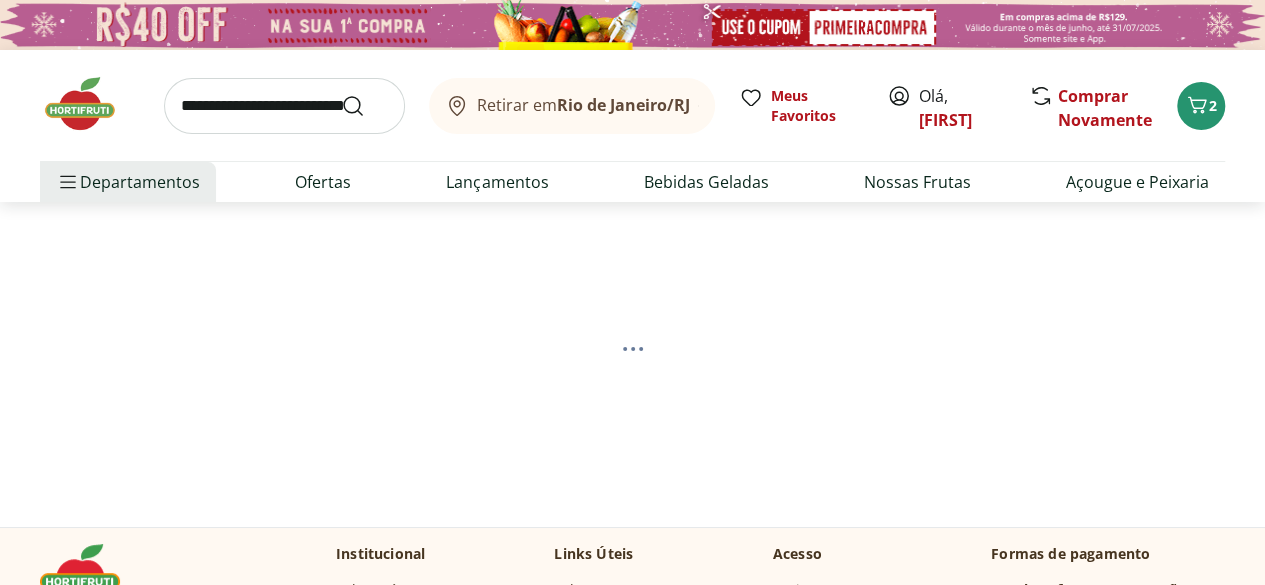 select on "**********" 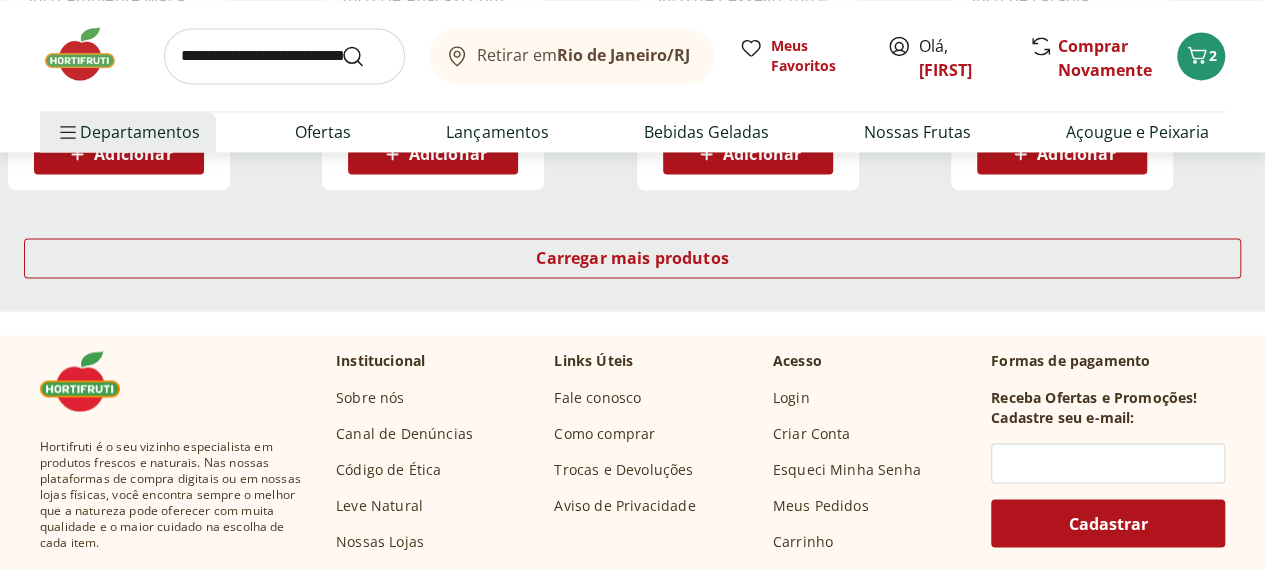scroll, scrollTop: 1500, scrollLeft: 0, axis: vertical 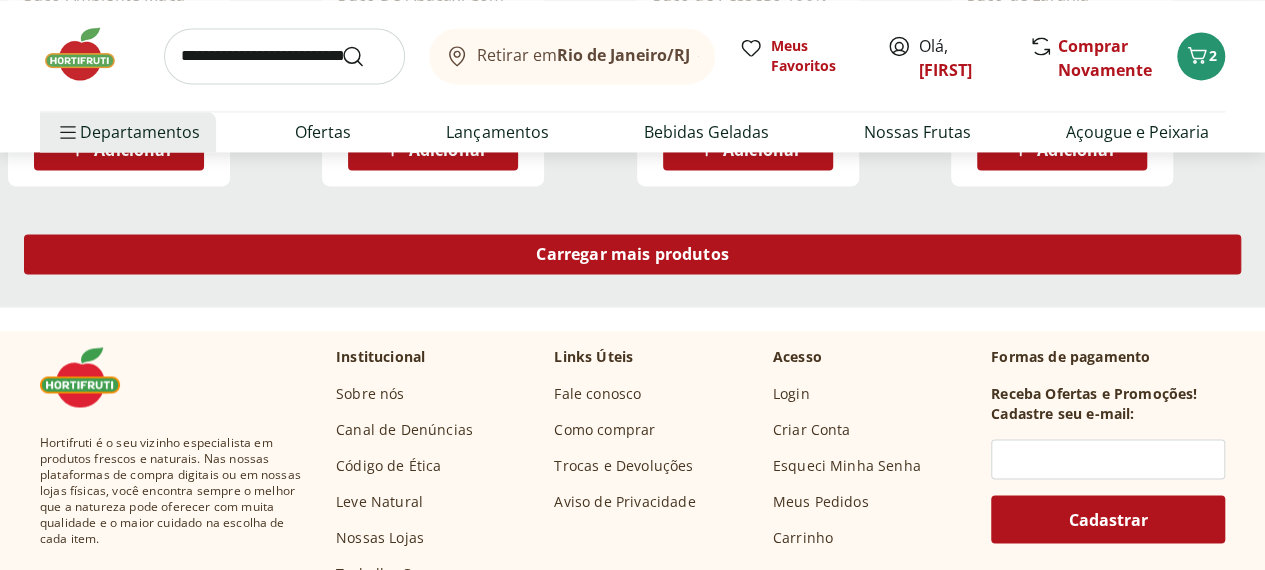 click on "Carregar mais produtos" at bounding box center [632, 254] 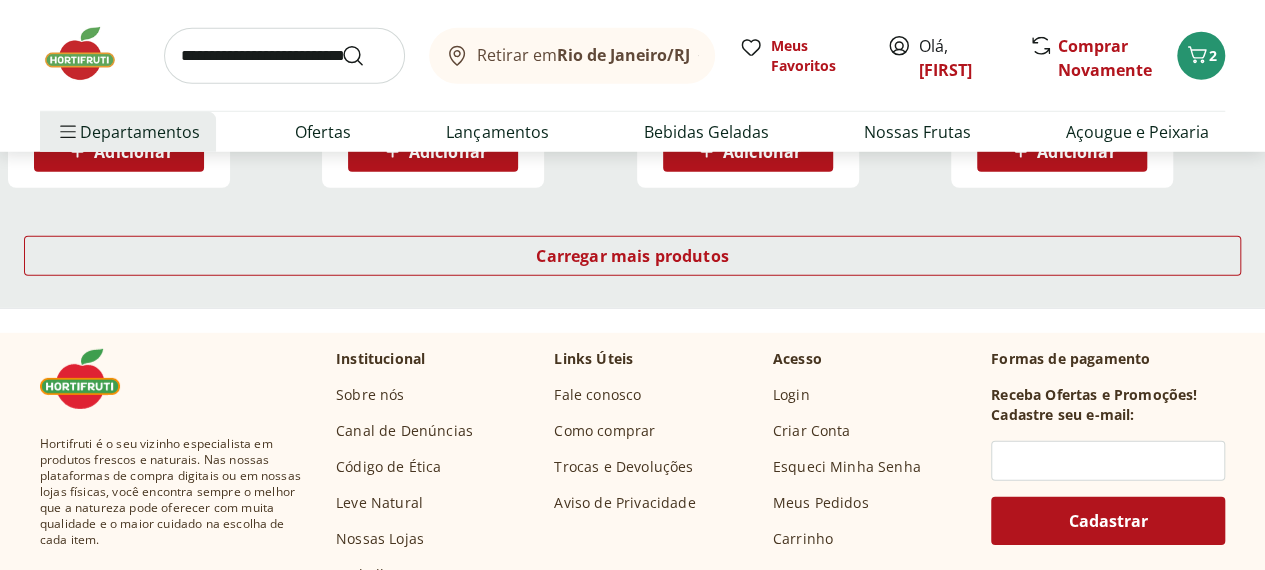 scroll, scrollTop: 2900, scrollLeft: 0, axis: vertical 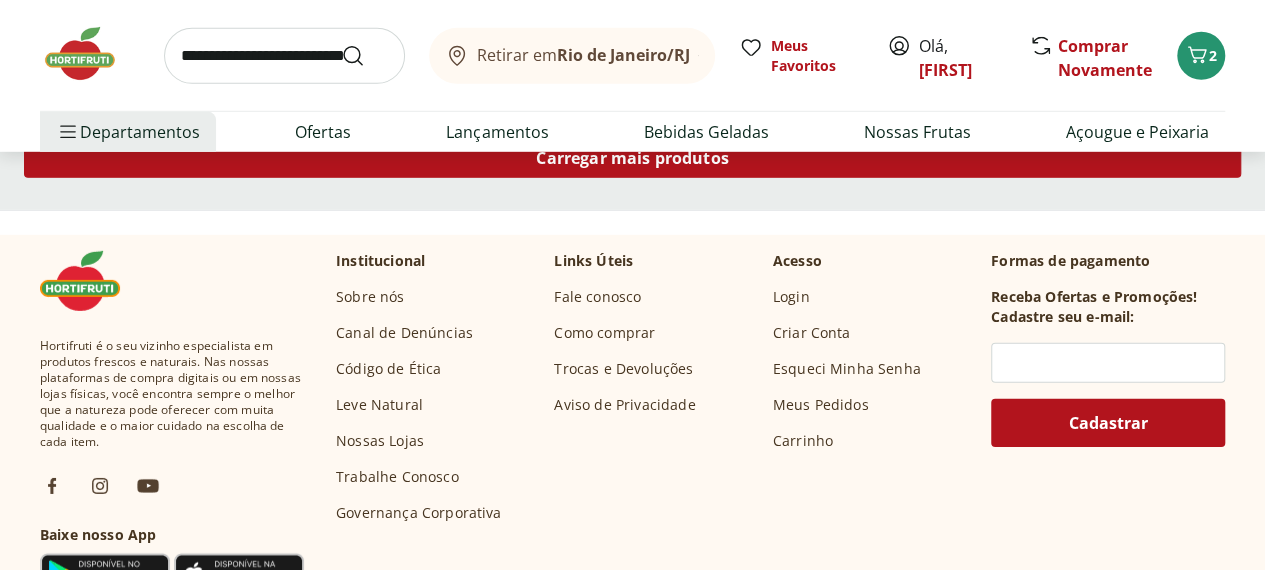click on "Carregar mais produtos" at bounding box center [632, 158] 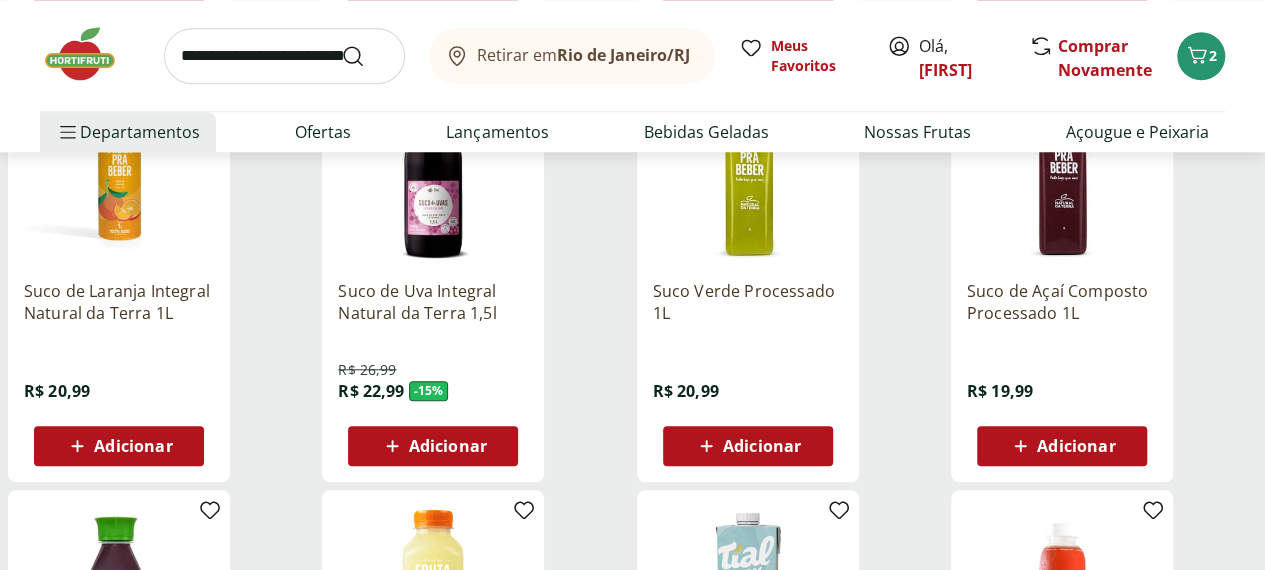 scroll, scrollTop: 800, scrollLeft: 0, axis: vertical 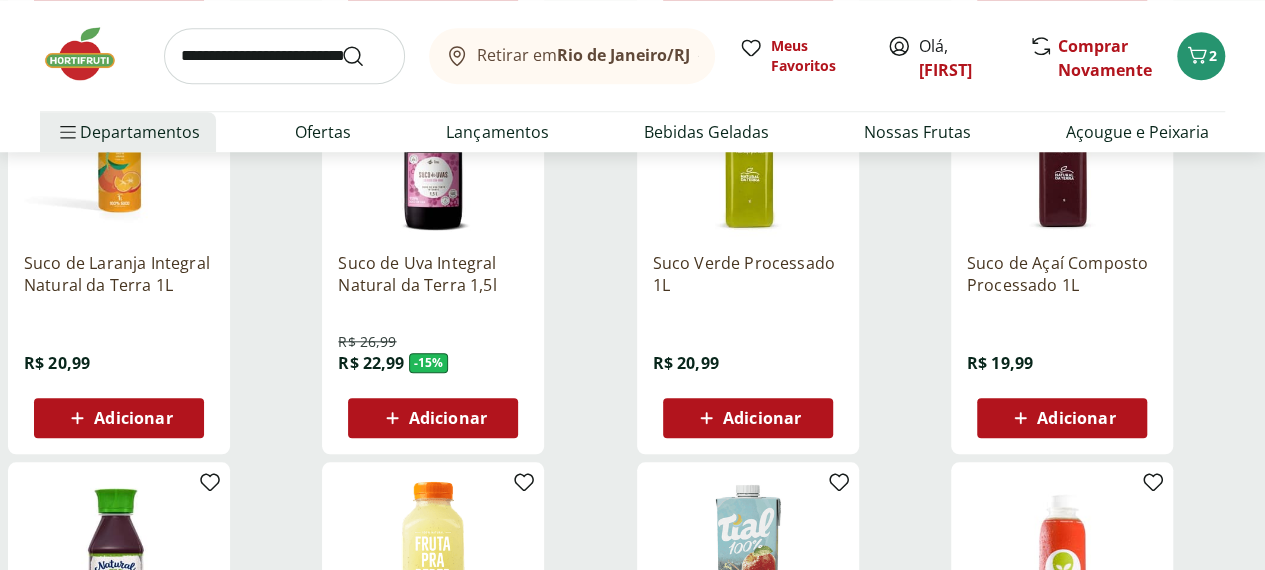 click on "Adicionar" at bounding box center (762, 418) 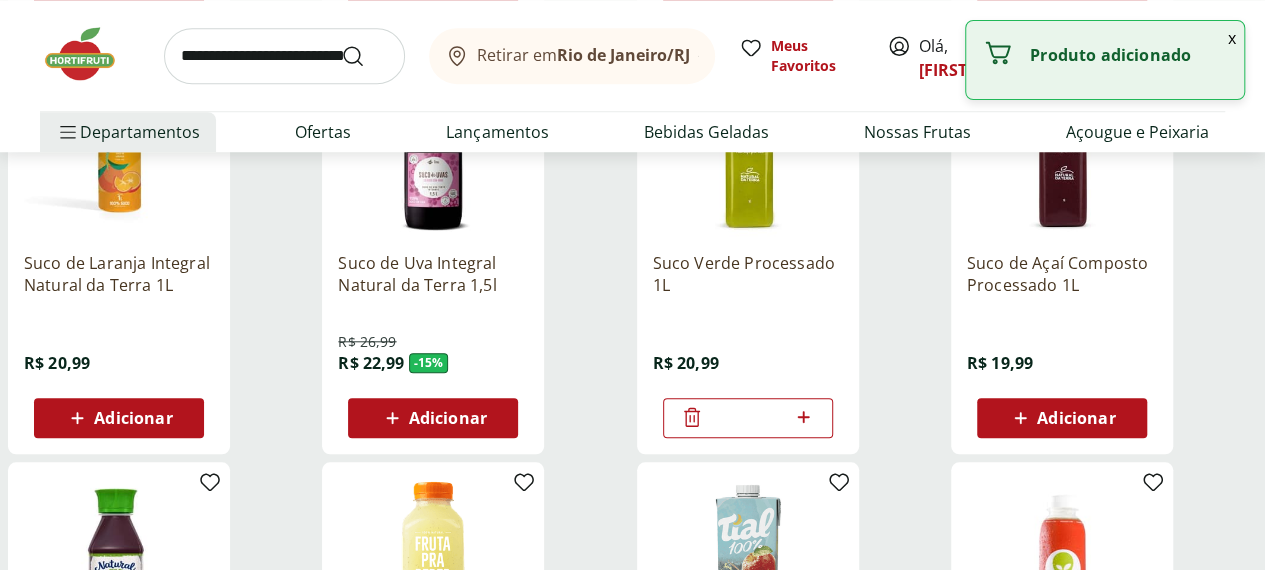 click at bounding box center (284, 56) 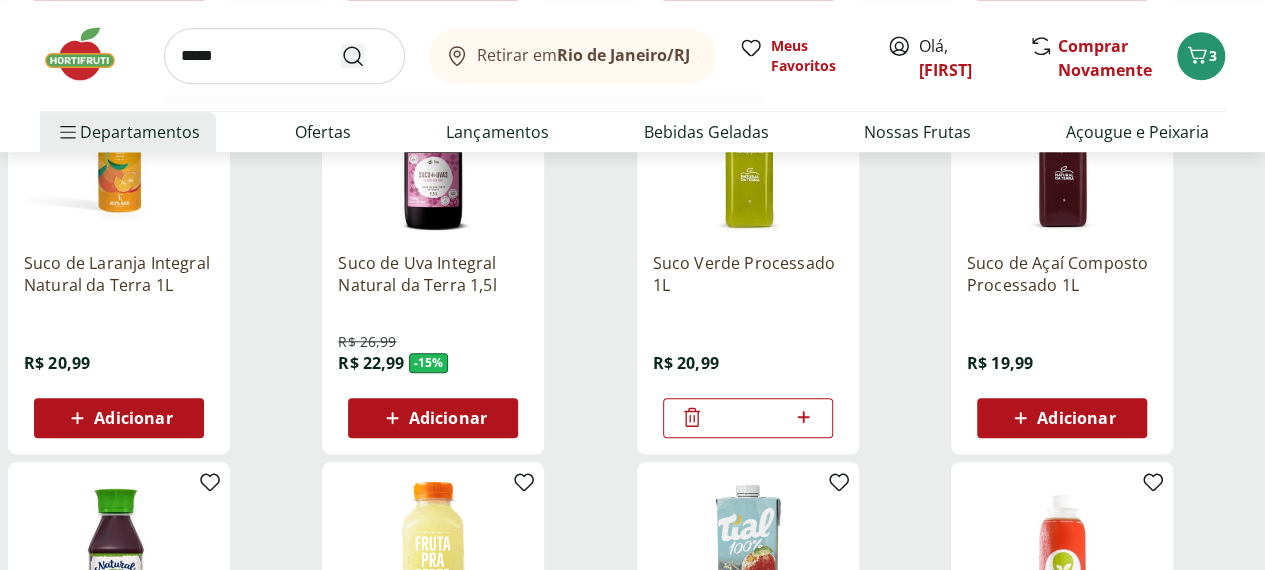 type on "*****" 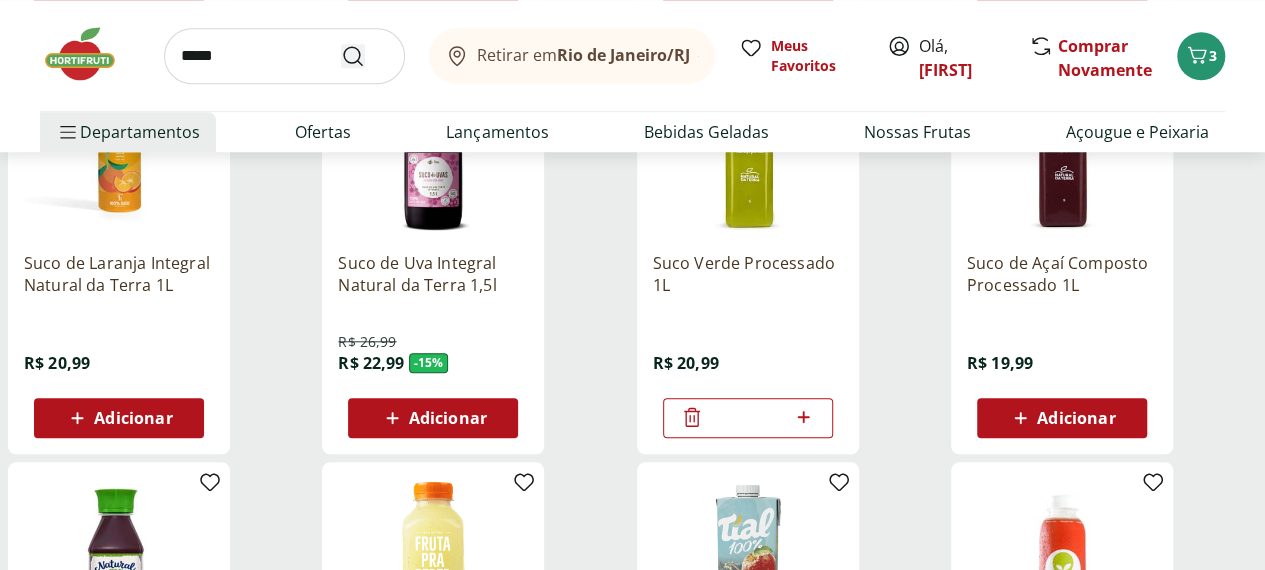 scroll, scrollTop: 0, scrollLeft: 0, axis: both 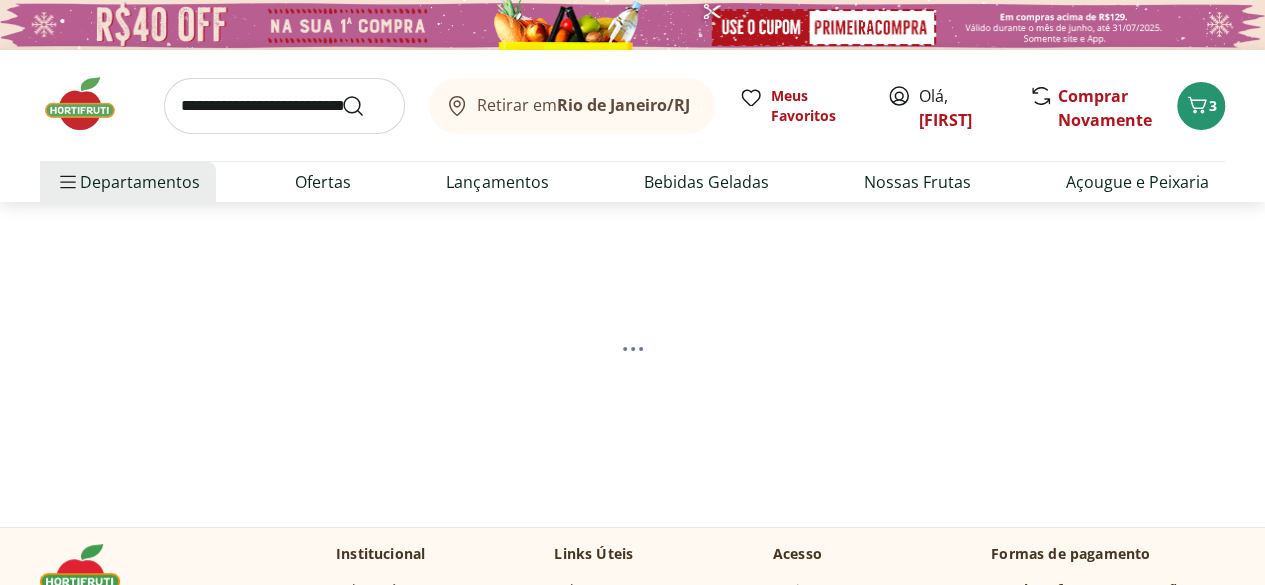 select on "**********" 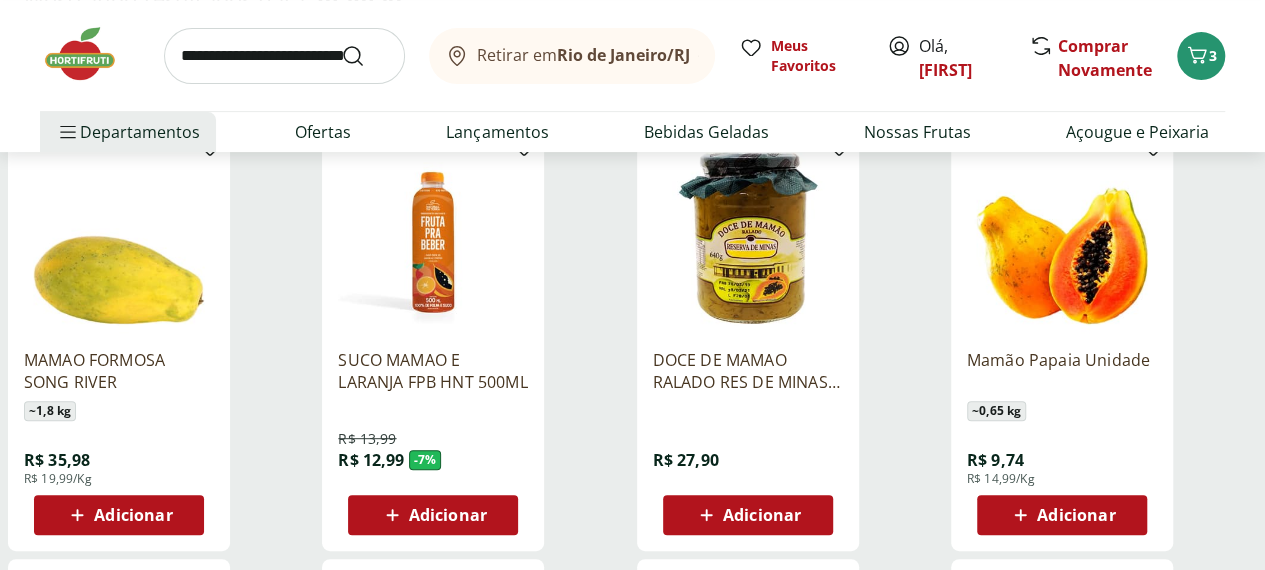scroll, scrollTop: 300, scrollLeft: 0, axis: vertical 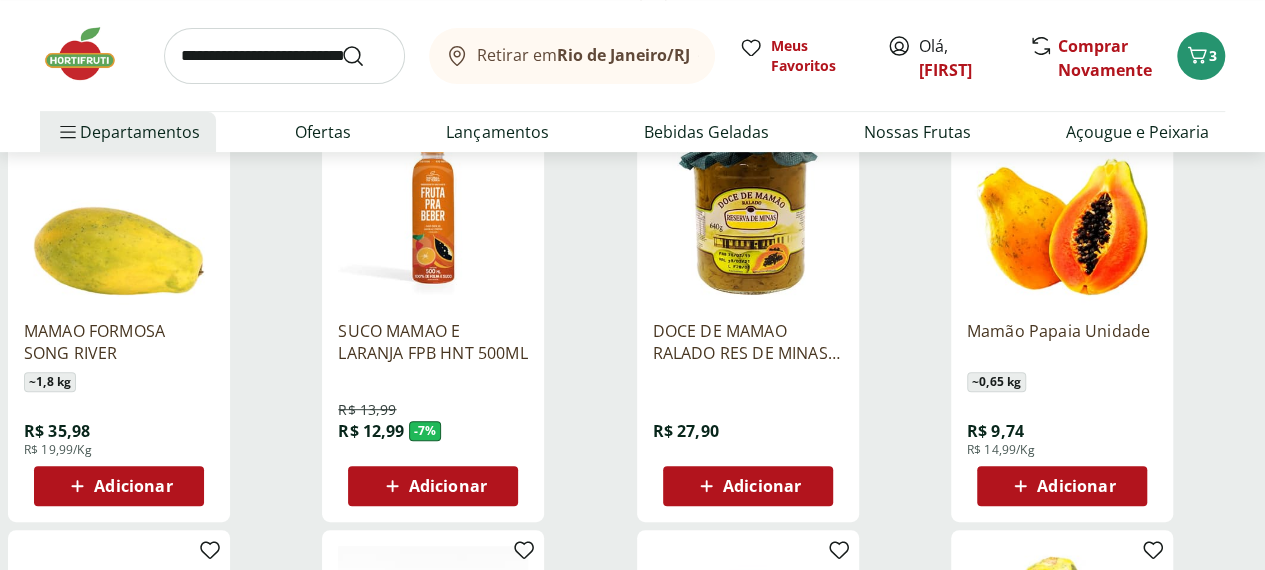 click on "Adicionar" at bounding box center [1076, 486] 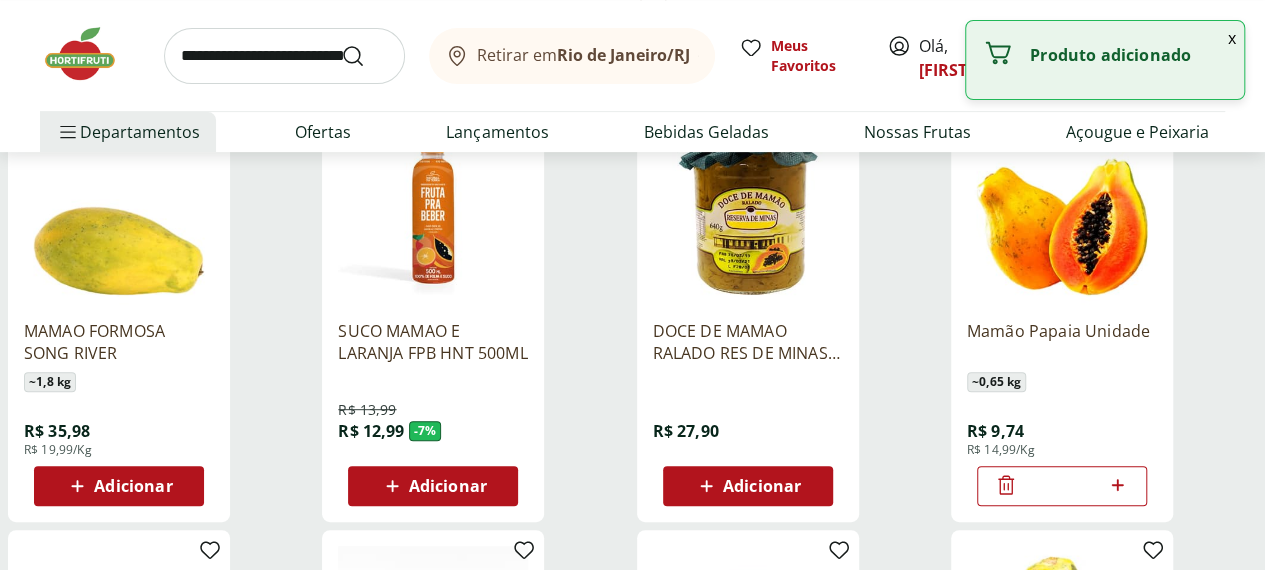 click 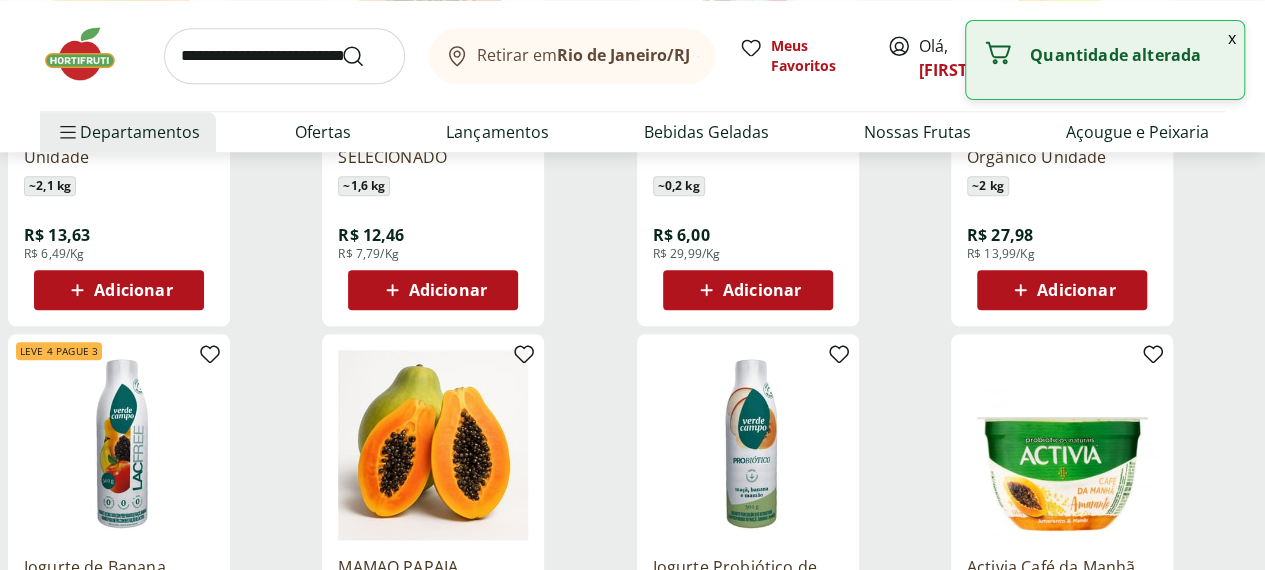 scroll, scrollTop: 1100, scrollLeft: 0, axis: vertical 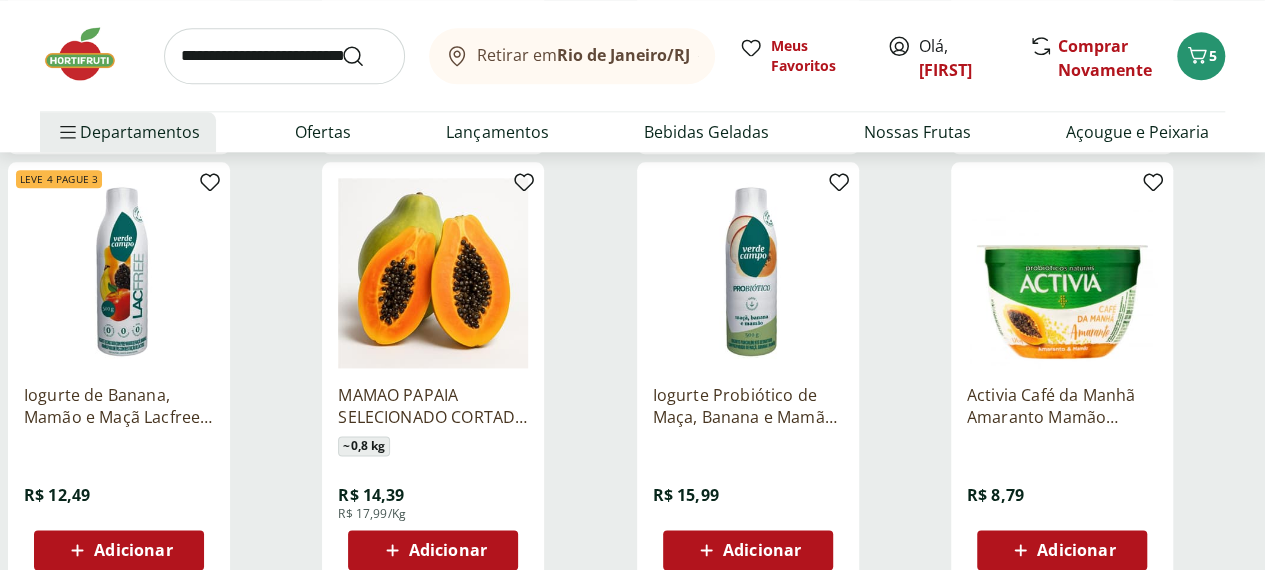 click at bounding box center (284, 56) 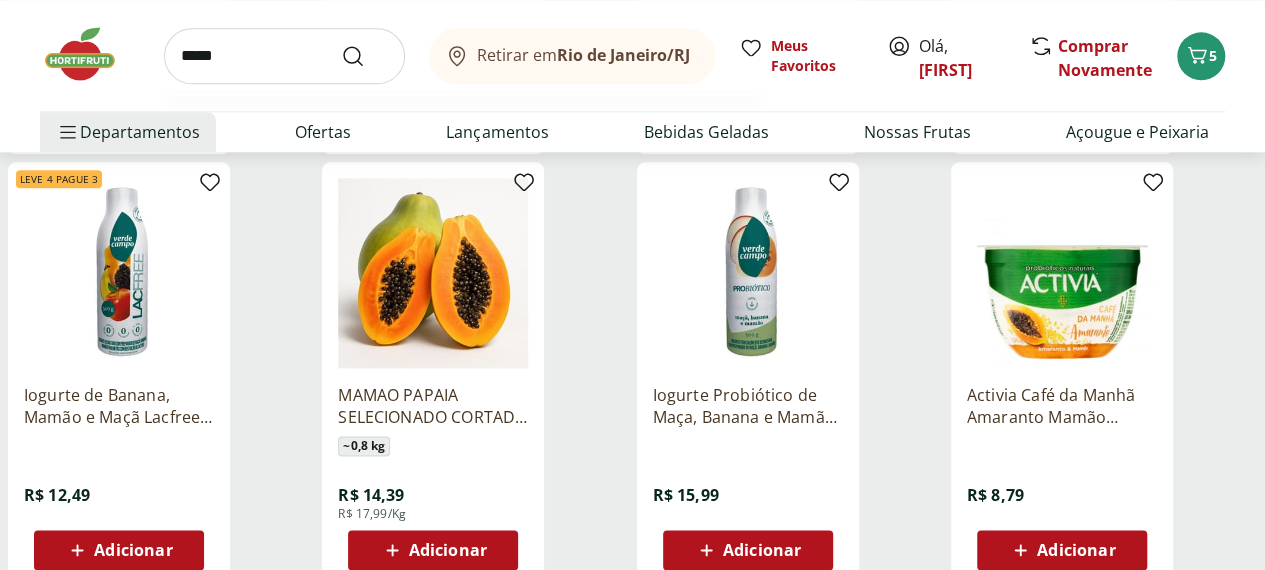 type on "*****" 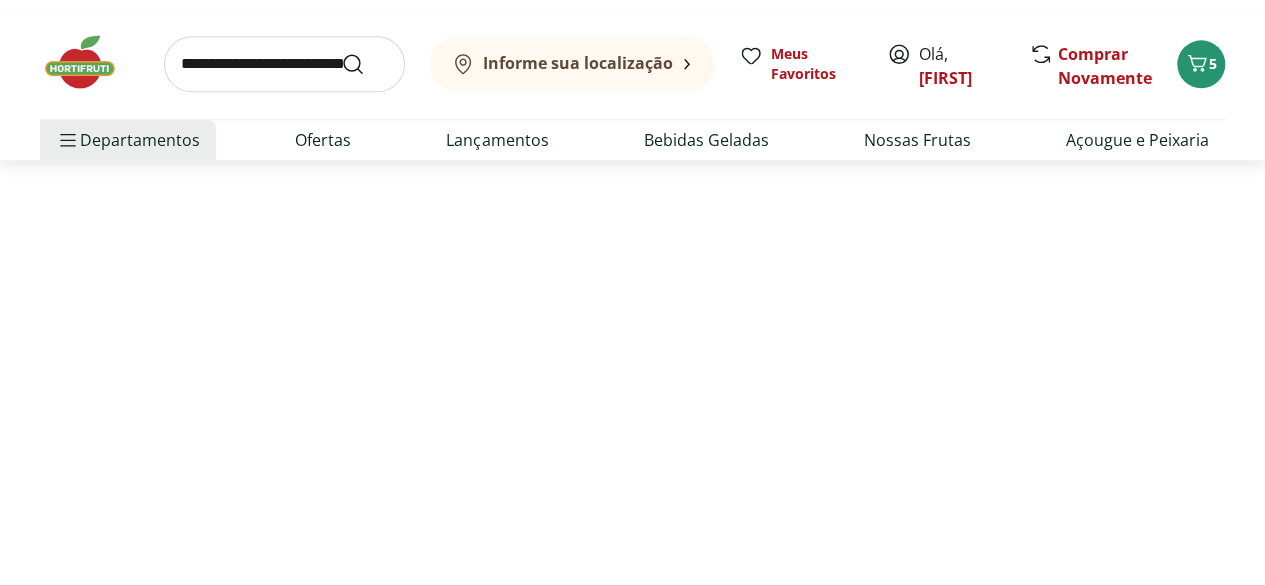 scroll, scrollTop: 0, scrollLeft: 0, axis: both 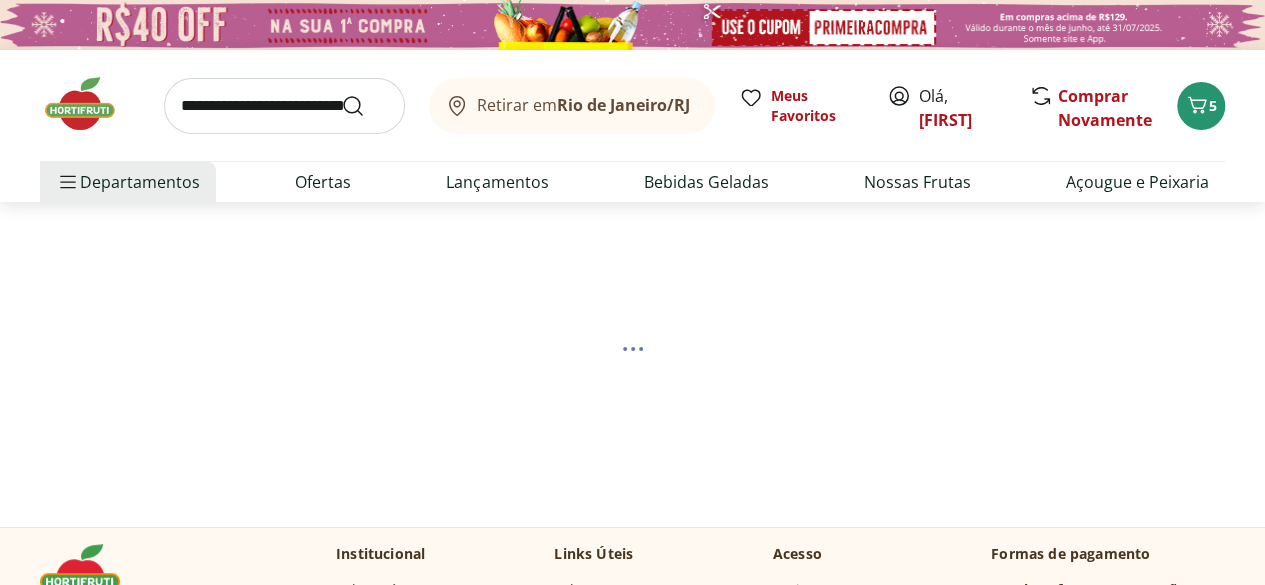 select on "**********" 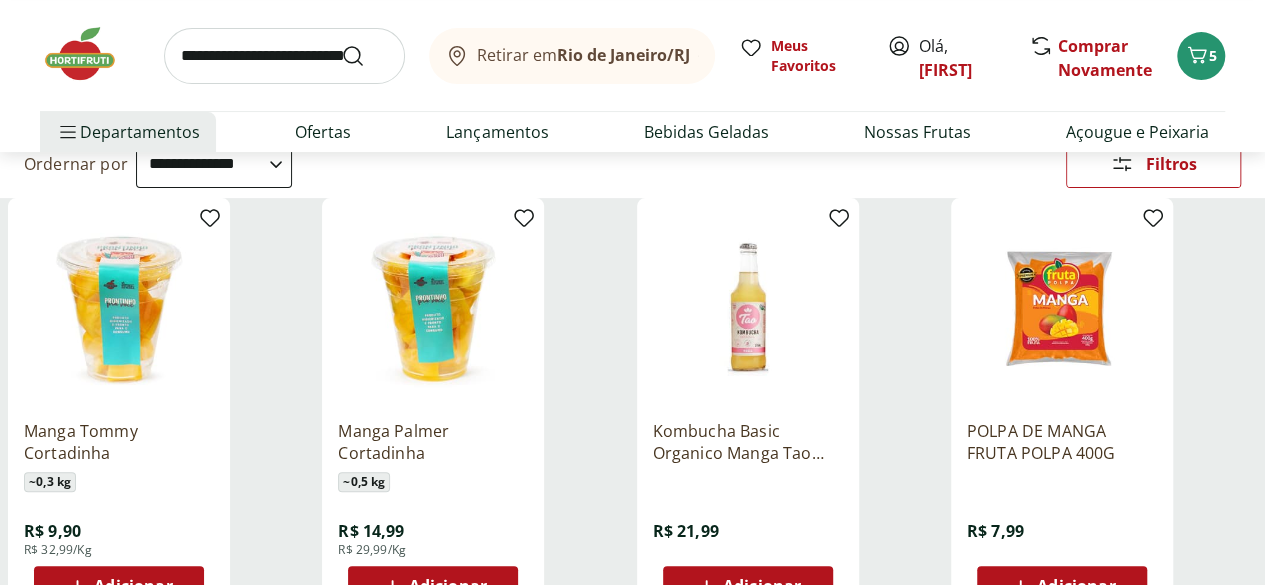 scroll, scrollTop: 300, scrollLeft: 0, axis: vertical 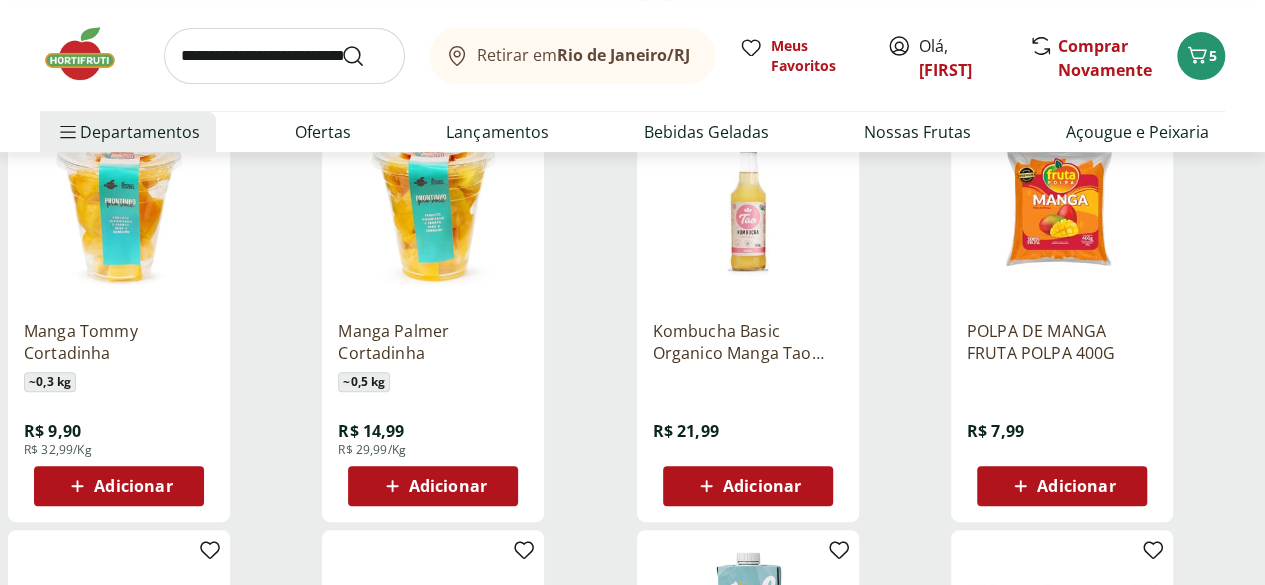 click on "Adicionar" at bounding box center [133, 486] 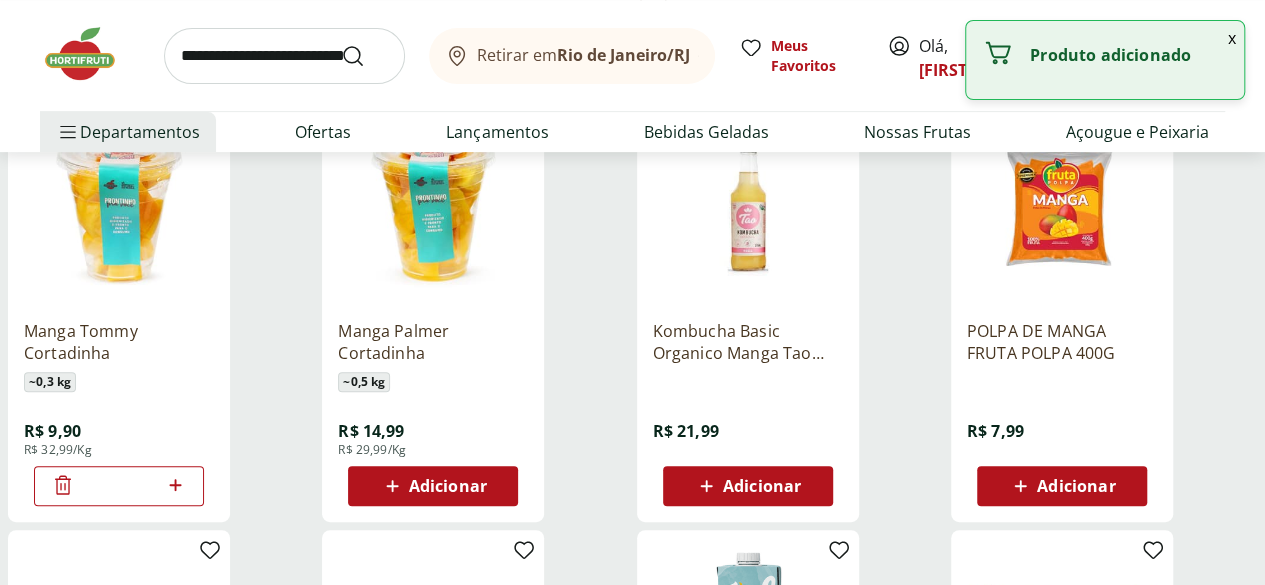 click 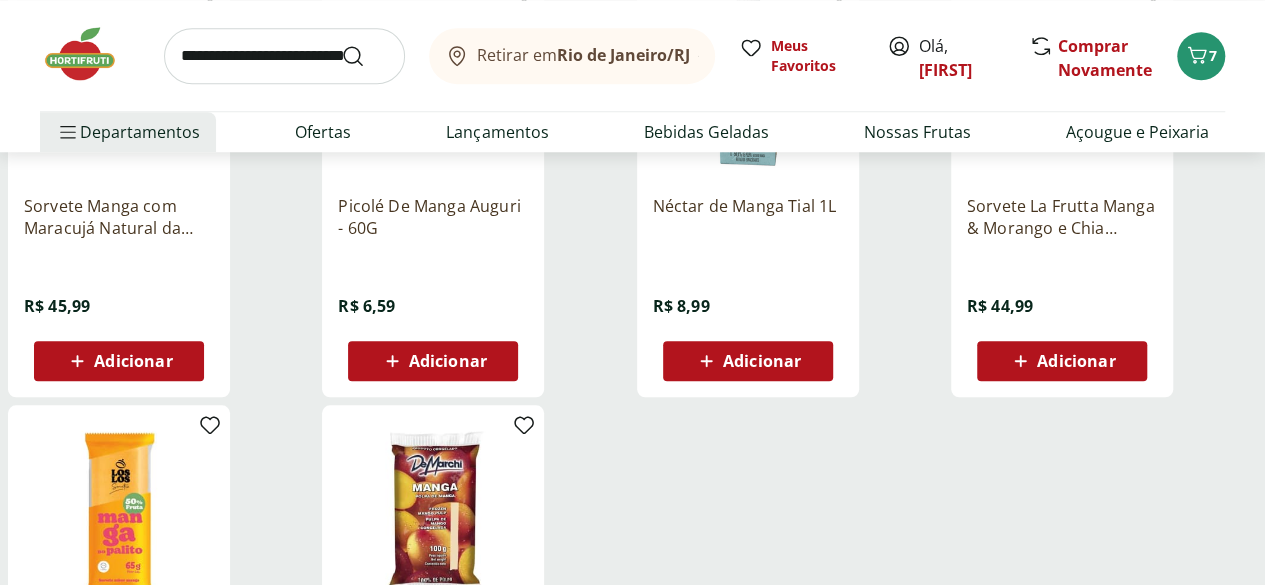 scroll, scrollTop: 1100, scrollLeft: 0, axis: vertical 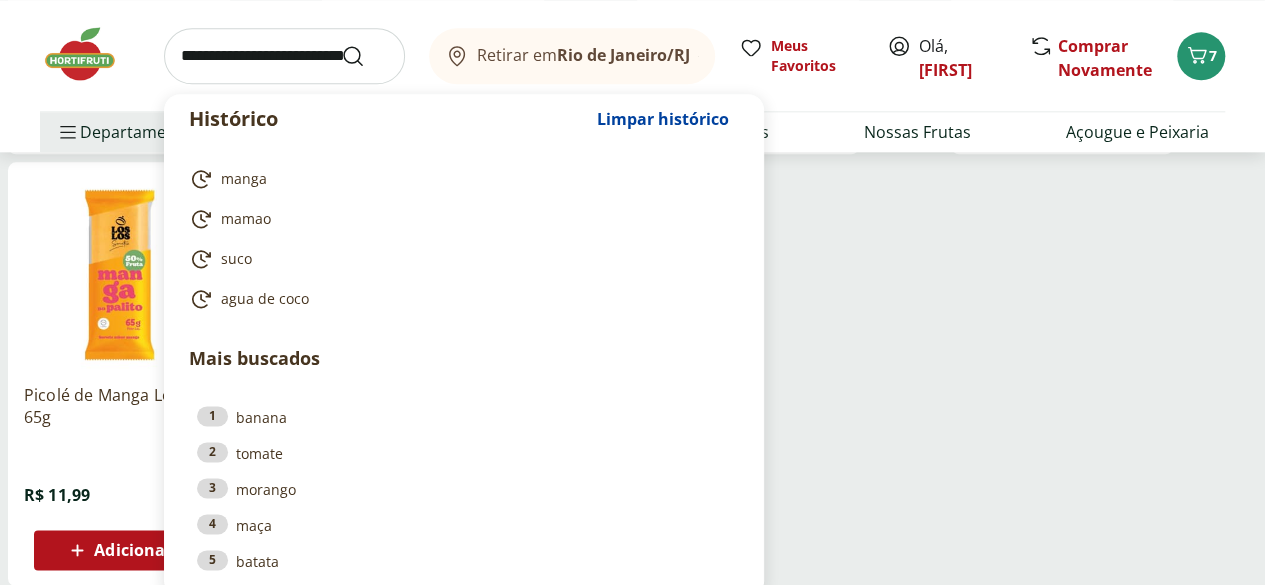 click at bounding box center [284, 56] 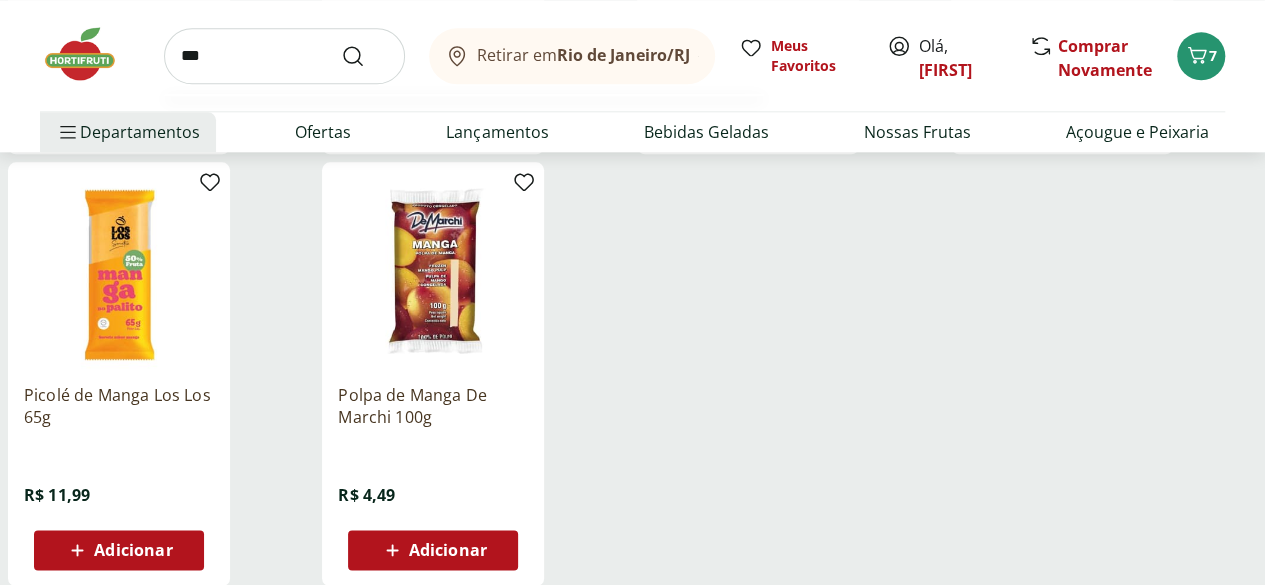 type on "***" 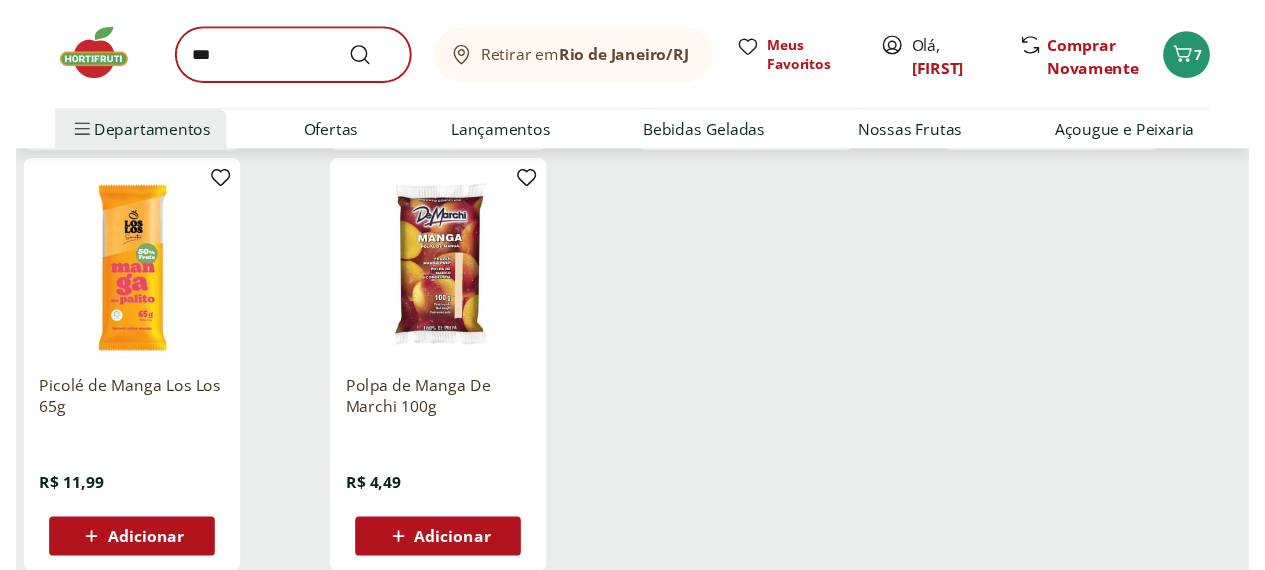 scroll, scrollTop: 0, scrollLeft: 0, axis: both 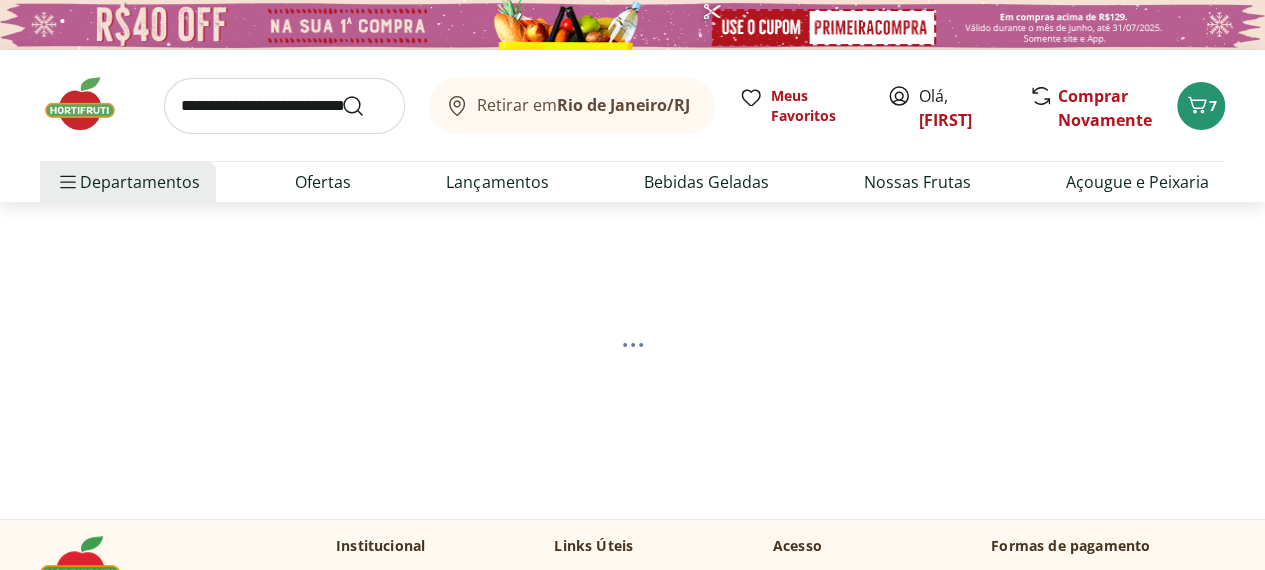 select on "**********" 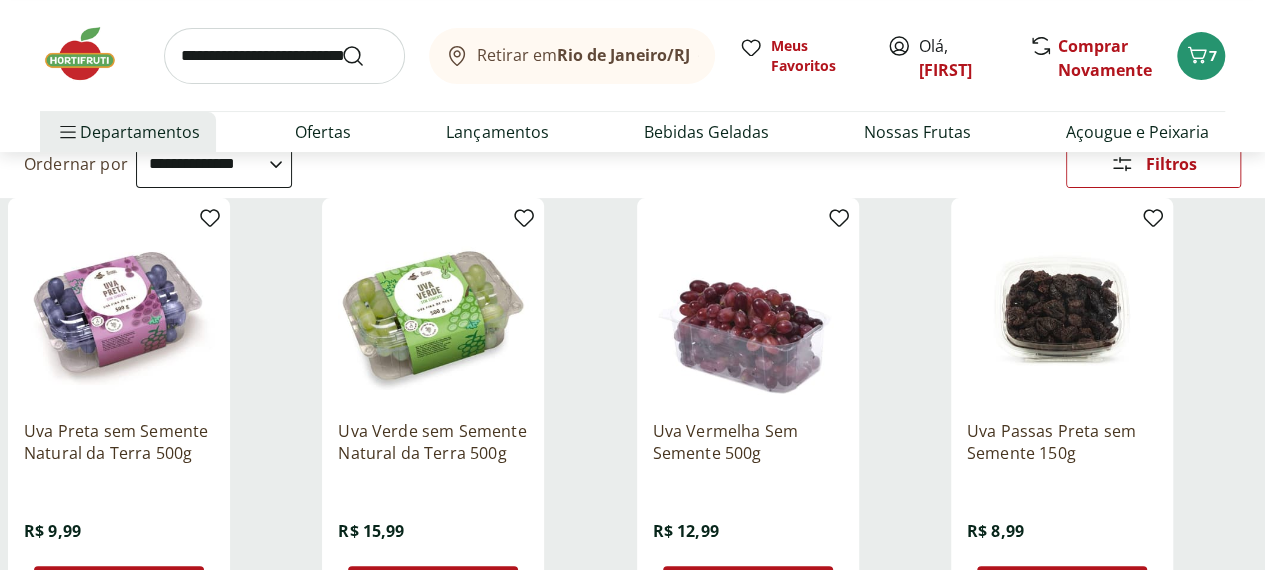 scroll, scrollTop: 300, scrollLeft: 0, axis: vertical 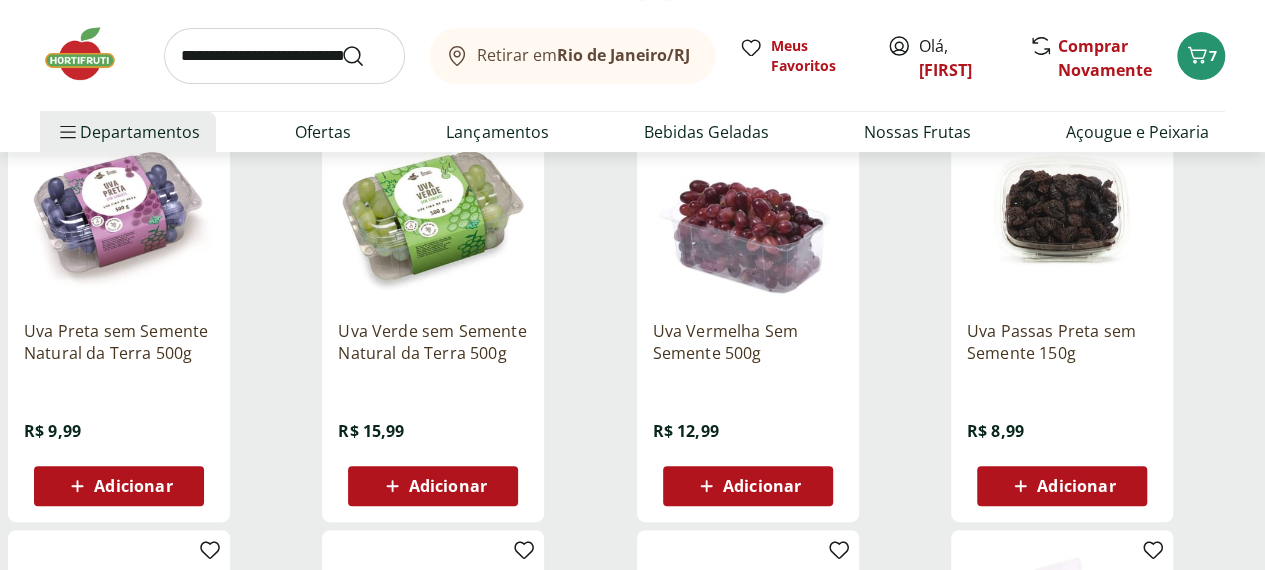 click on "Adicionar" at bounding box center (133, 486) 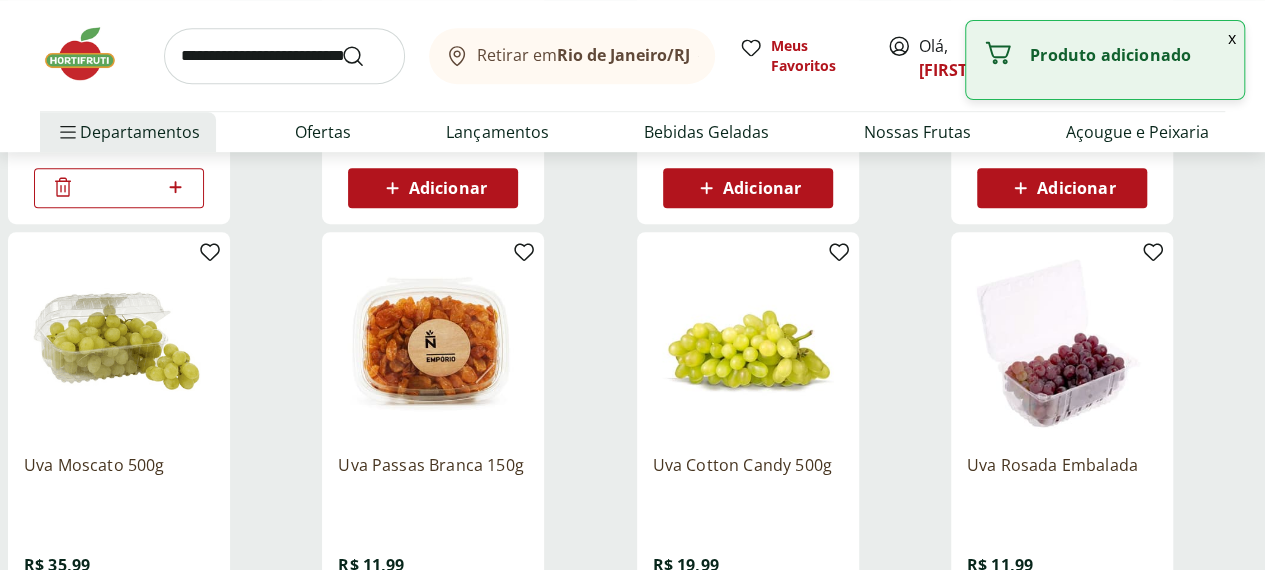 scroll, scrollTop: 600, scrollLeft: 0, axis: vertical 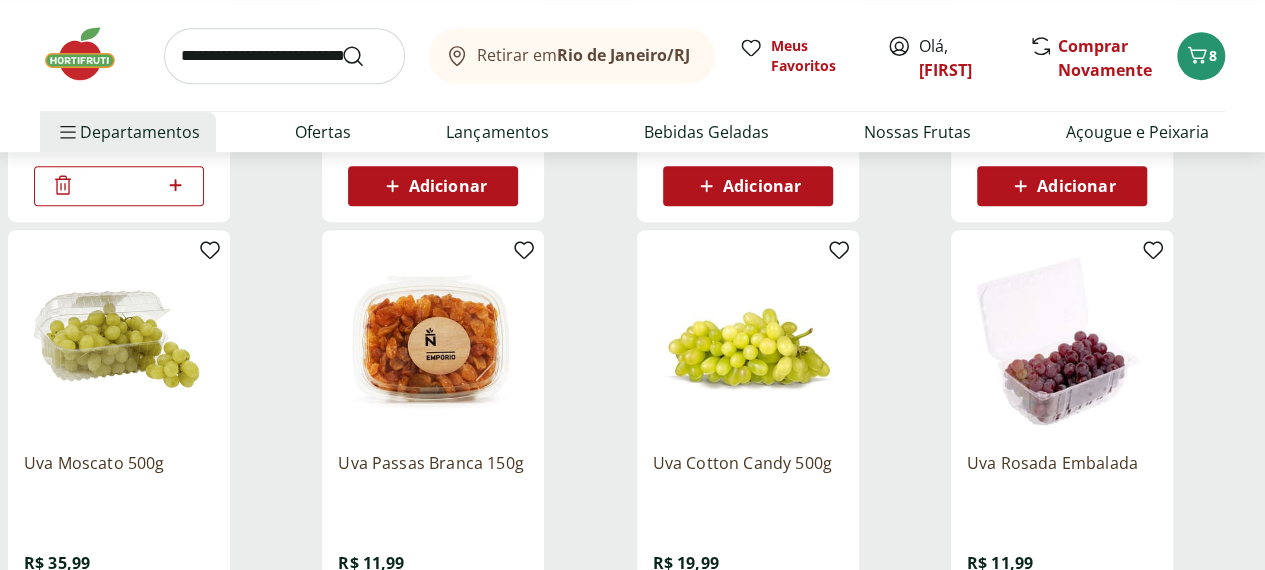 click at bounding box center [284, 56] 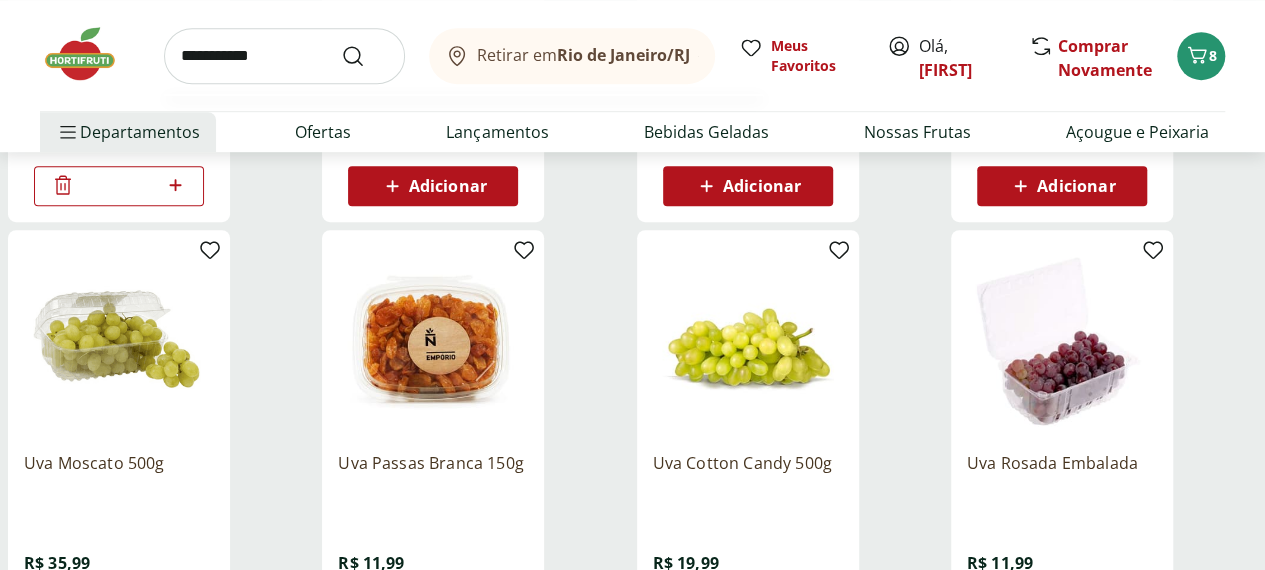 type on "**********" 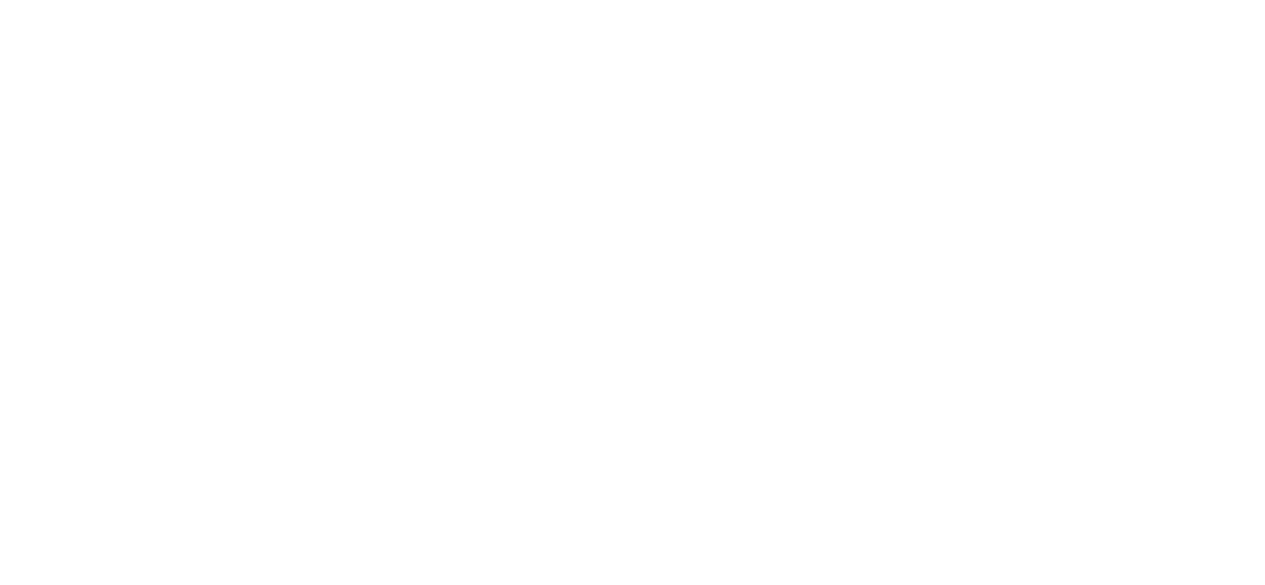 scroll, scrollTop: 0, scrollLeft: 0, axis: both 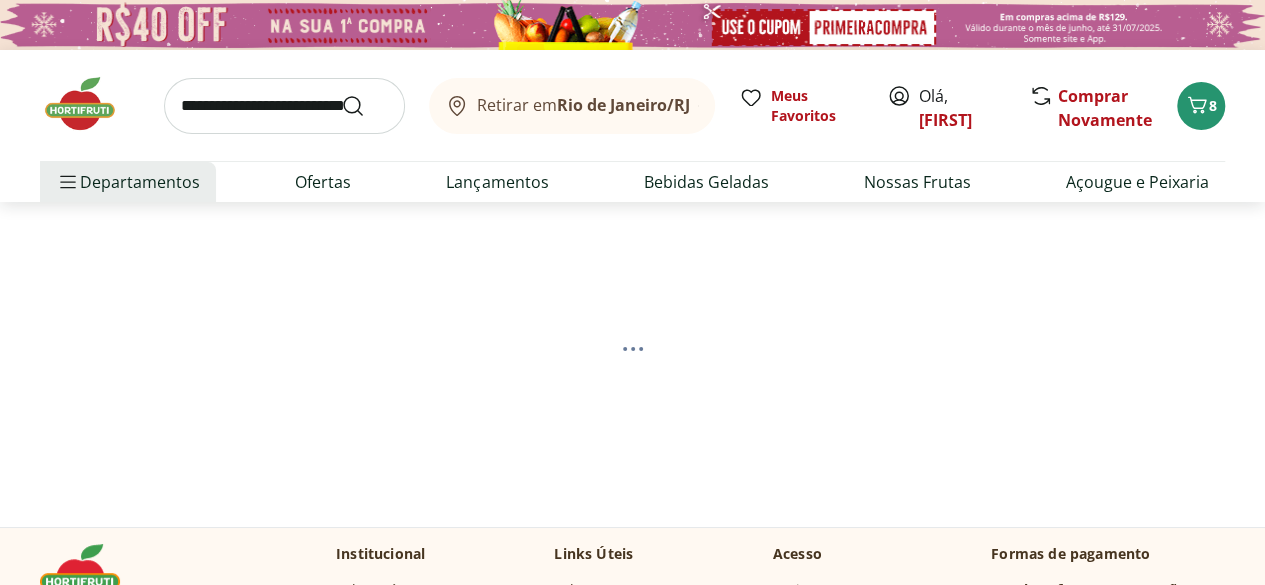 select on "**********" 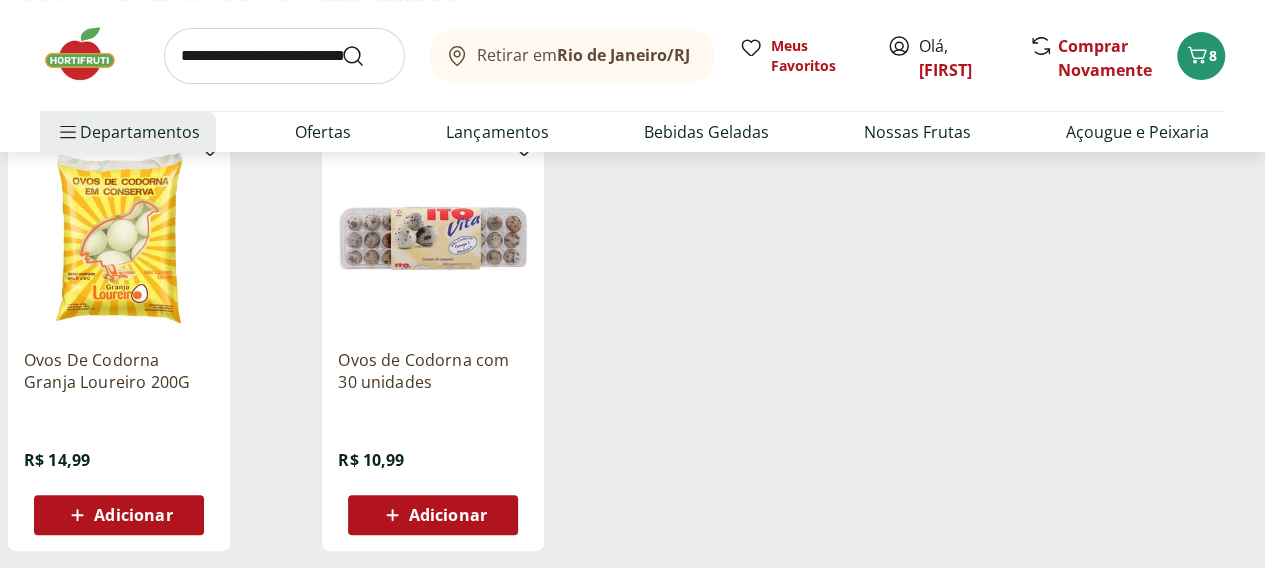 scroll, scrollTop: 300, scrollLeft: 0, axis: vertical 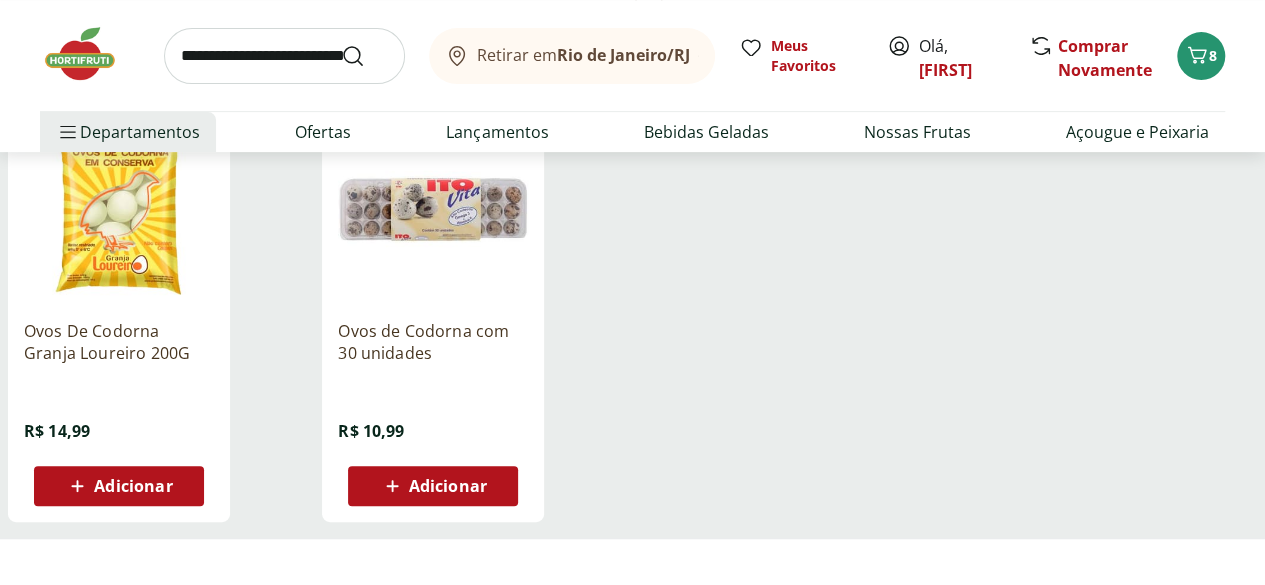click on "Adicionar" at bounding box center (119, 486) 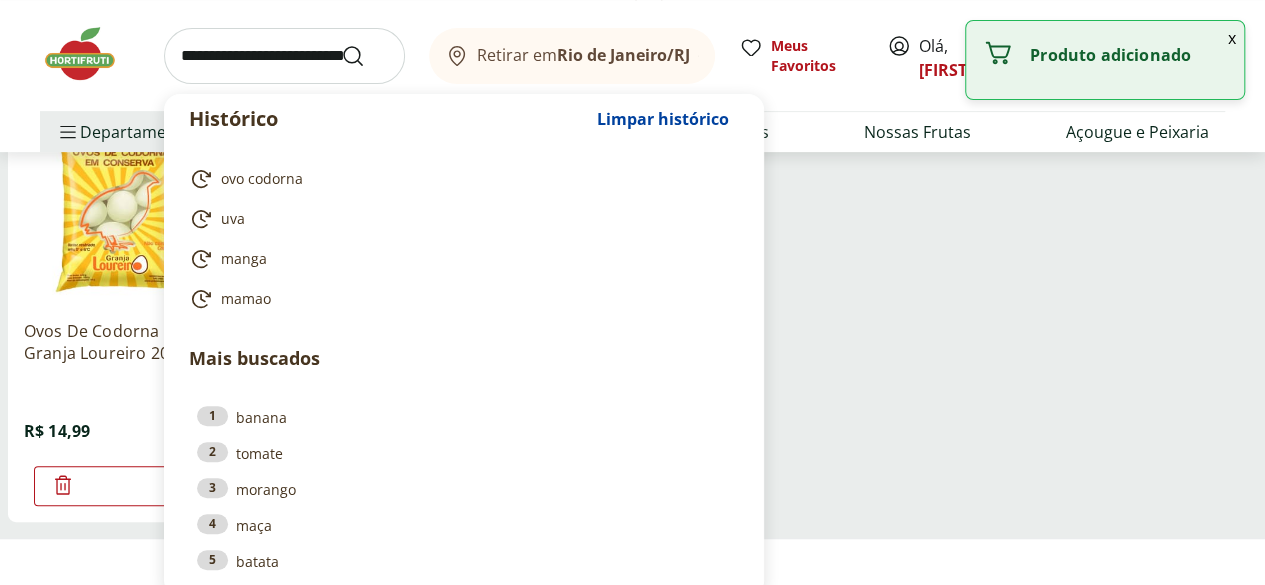 click at bounding box center (284, 56) 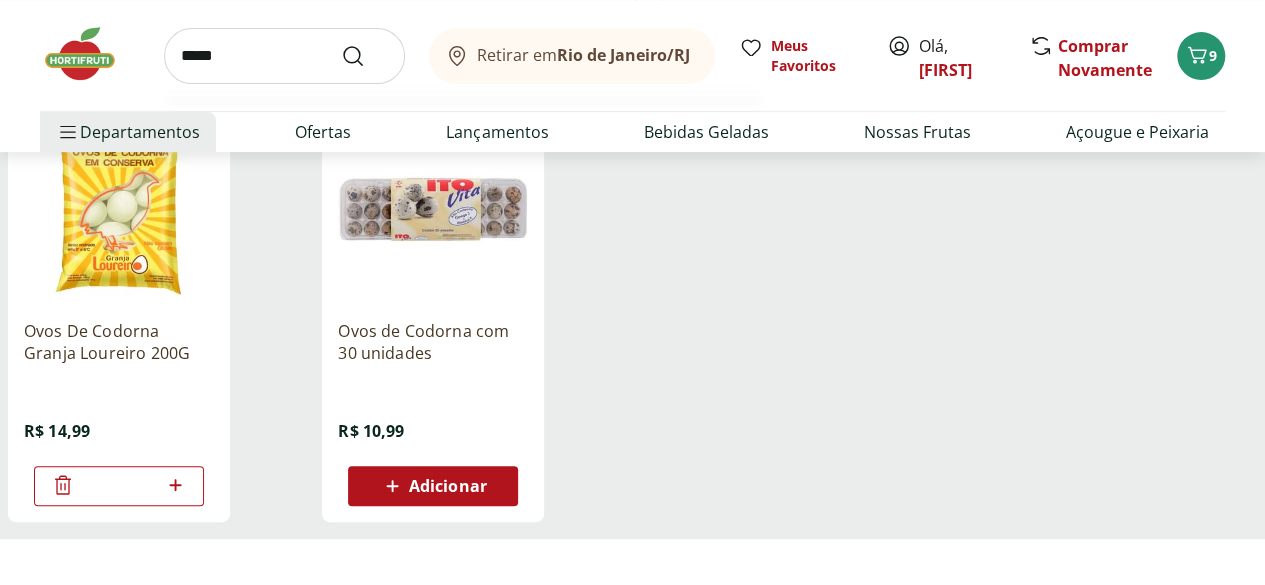 type on "******" 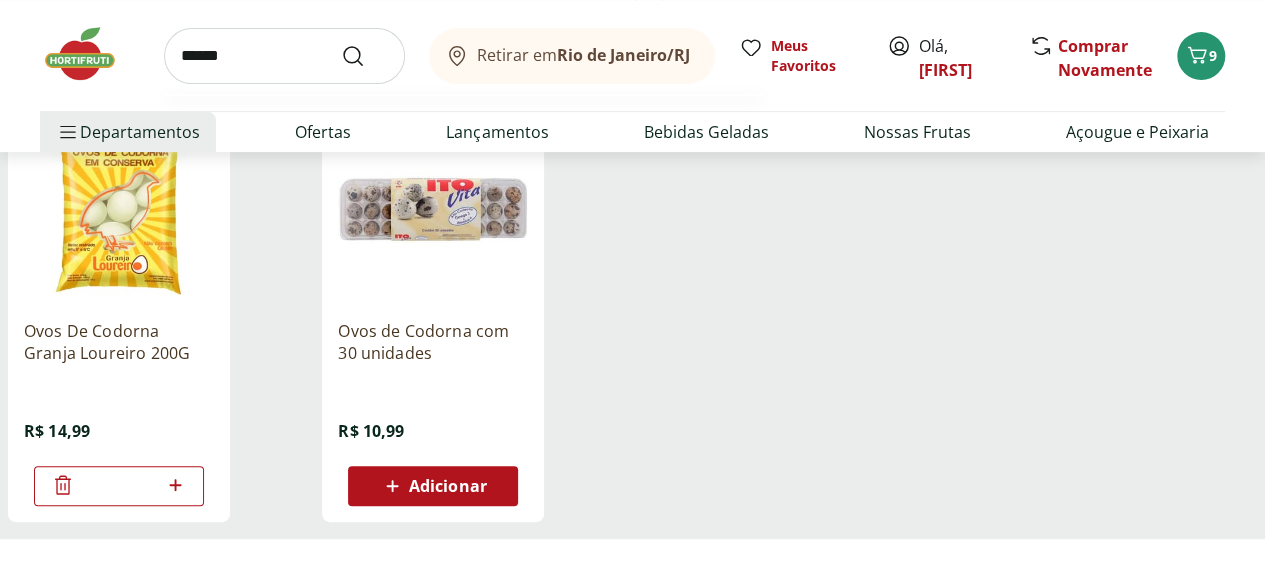 click at bounding box center (365, 56) 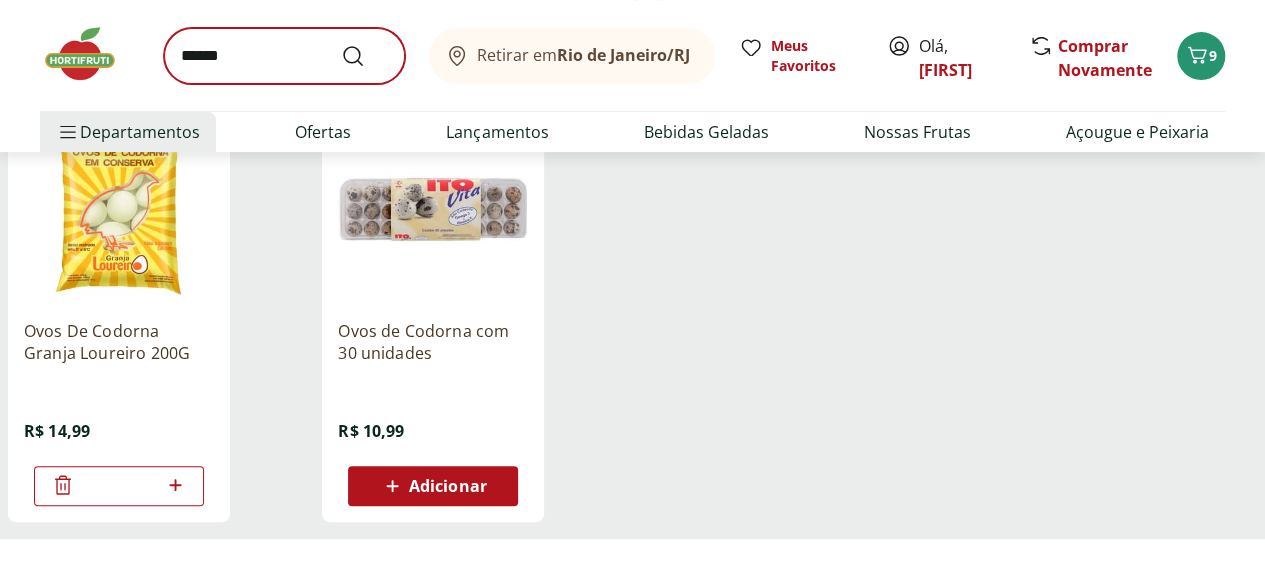 scroll, scrollTop: 0, scrollLeft: 0, axis: both 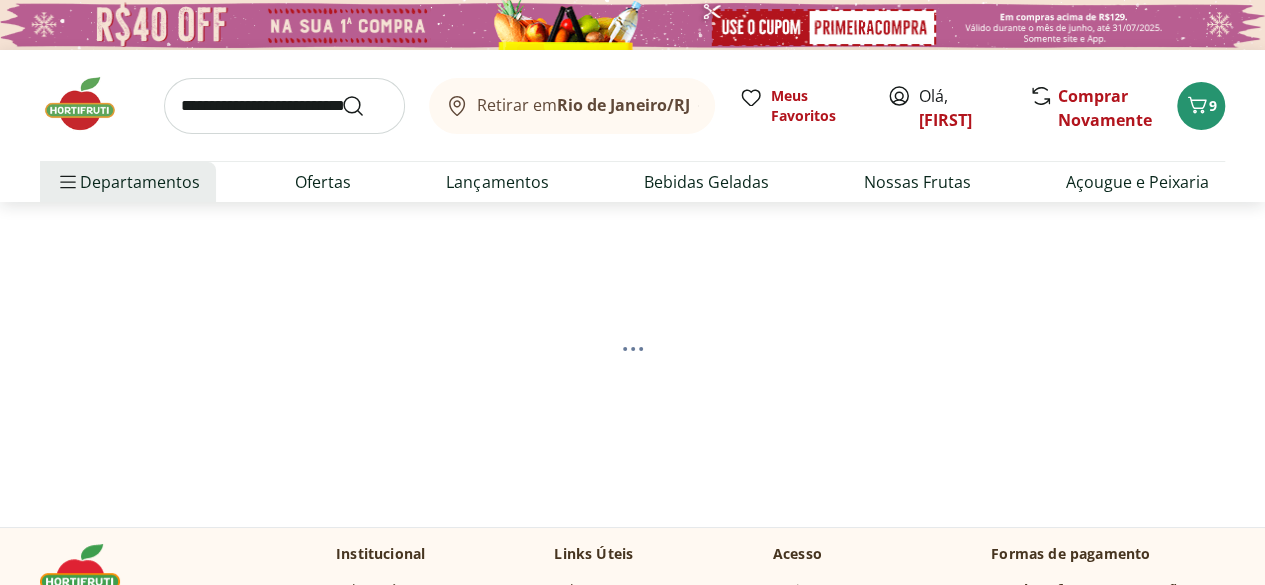 select on "**********" 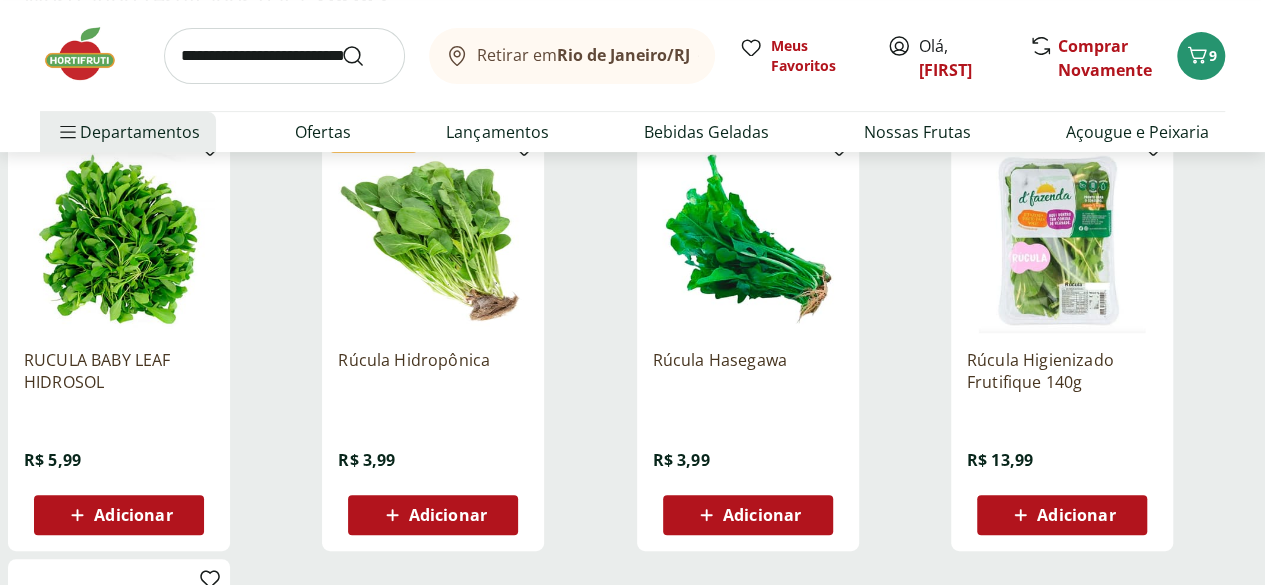 scroll, scrollTop: 300, scrollLeft: 0, axis: vertical 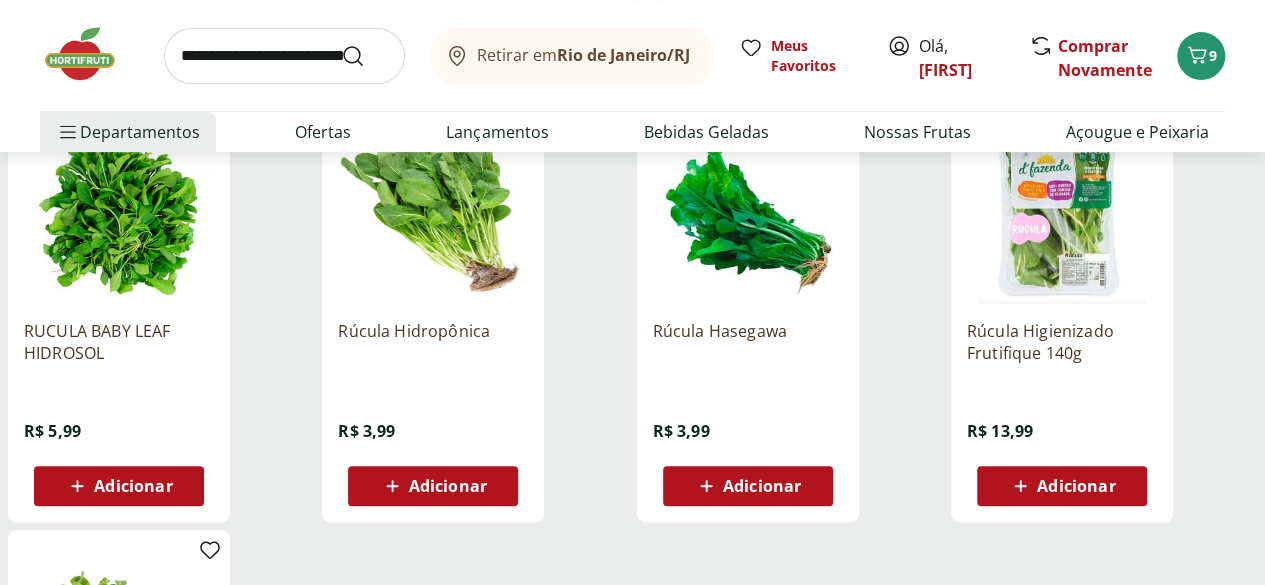 click on "Adicionar" at bounding box center (1076, 486) 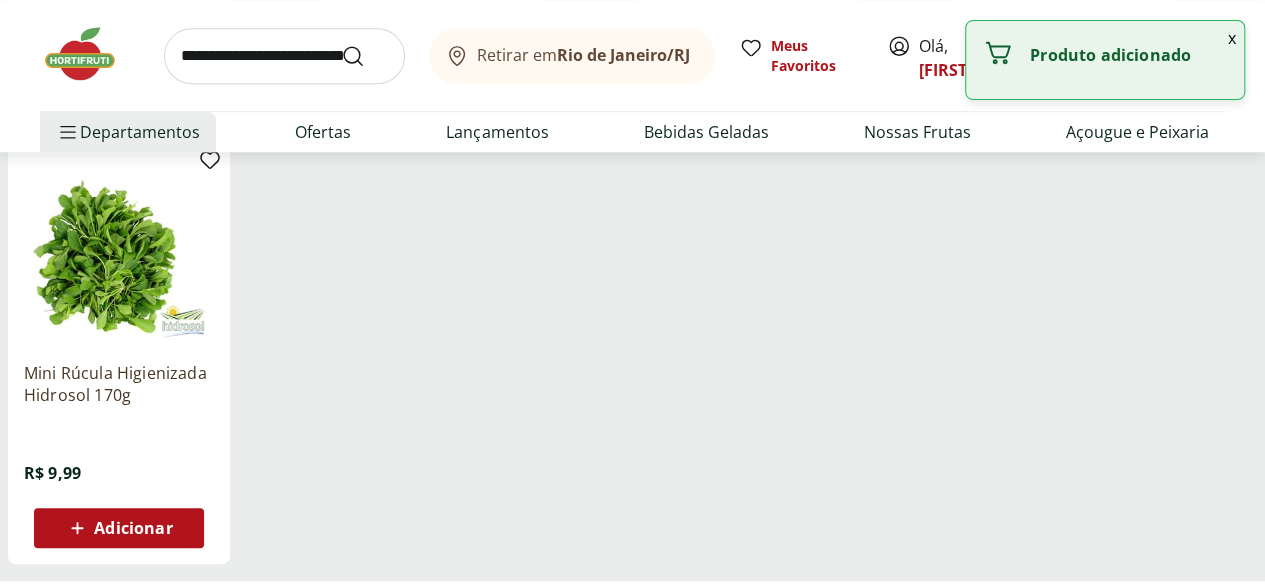 scroll, scrollTop: 700, scrollLeft: 0, axis: vertical 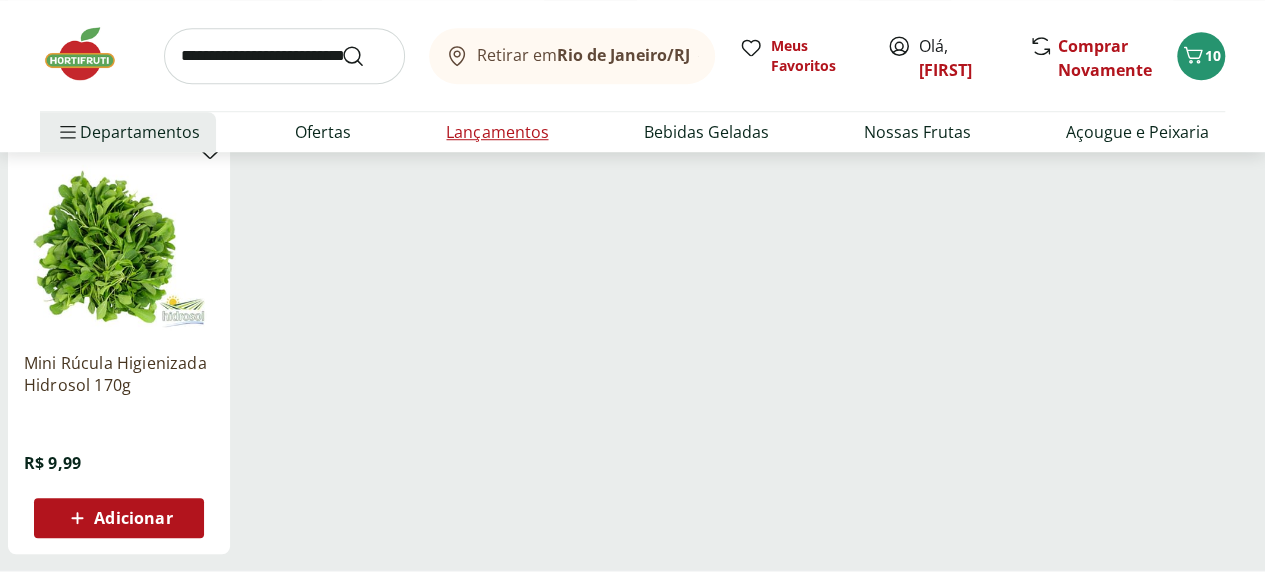 click on "Lançamentos" at bounding box center [497, 132] 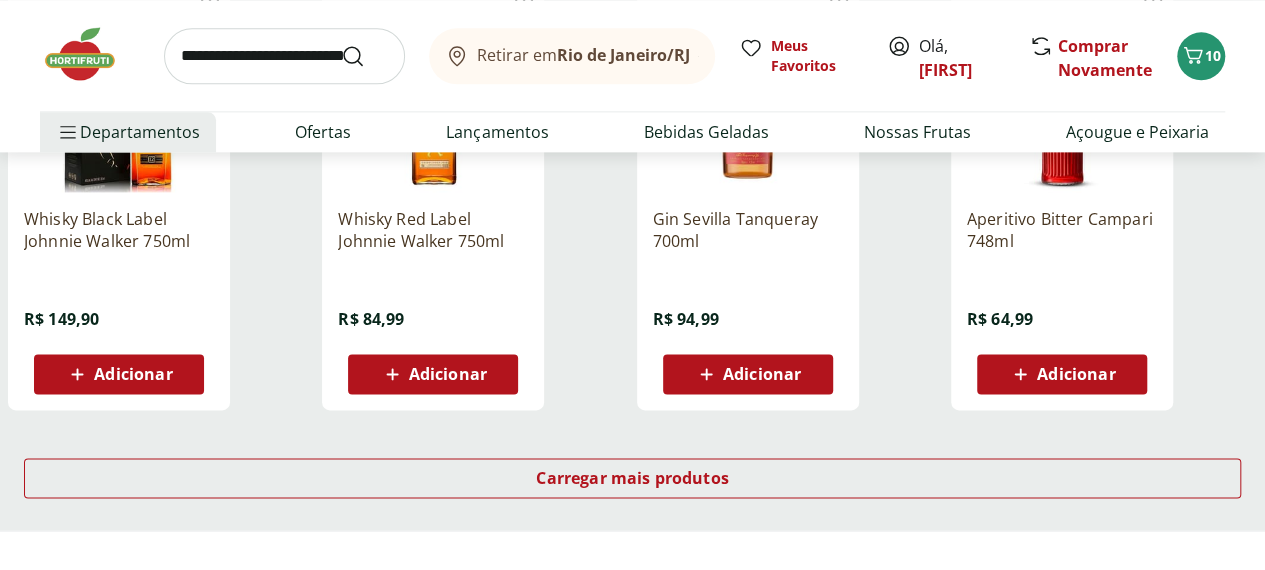scroll, scrollTop: 1300, scrollLeft: 0, axis: vertical 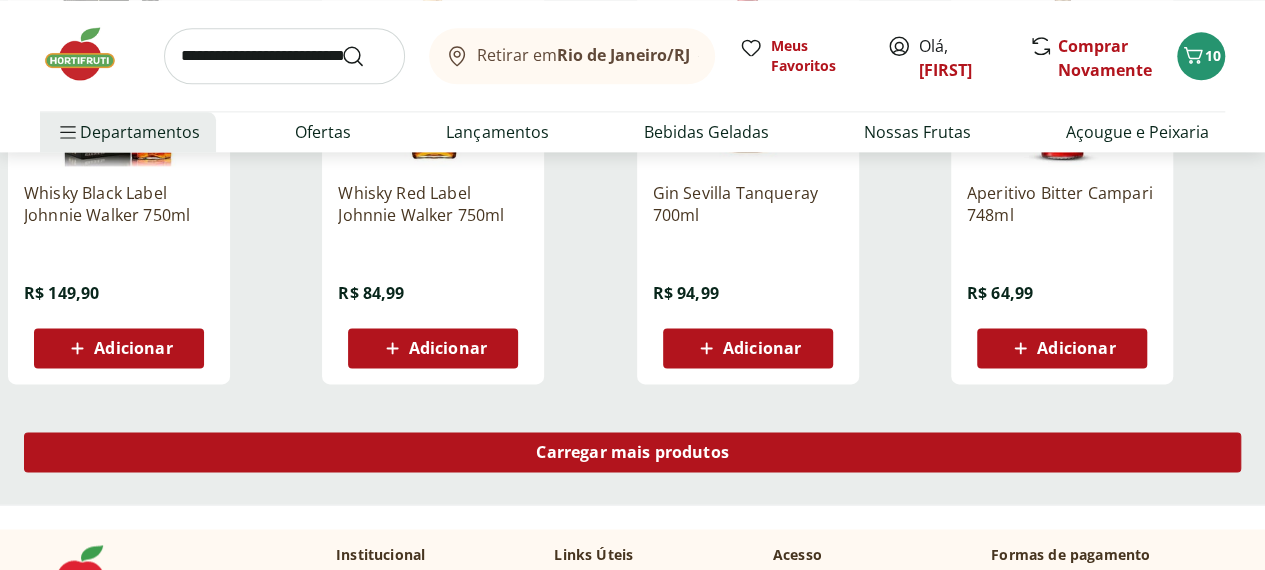 click on "Carregar mais produtos" at bounding box center (632, 452) 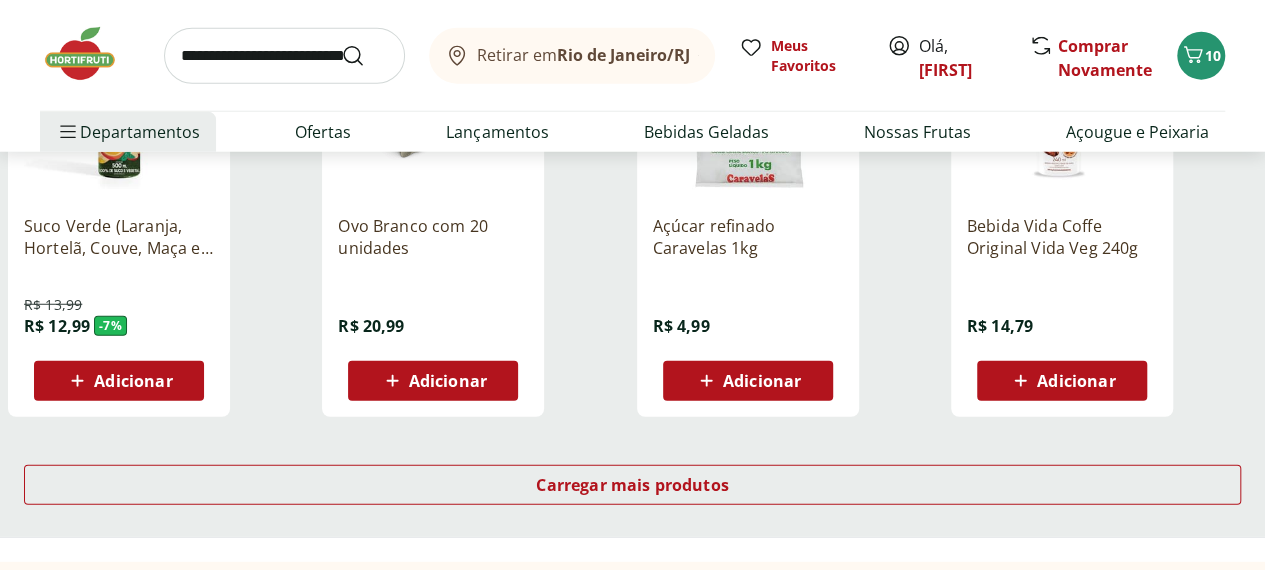 scroll, scrollTop: 2600, scrollLeft: 0, axis: vertical 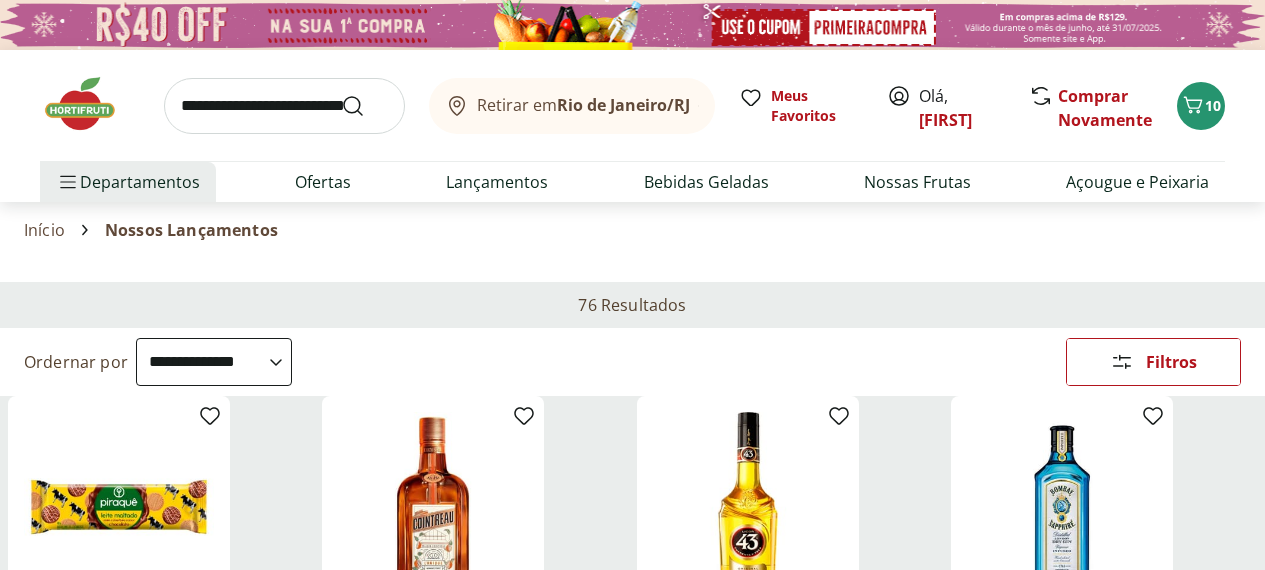 select on "**********" 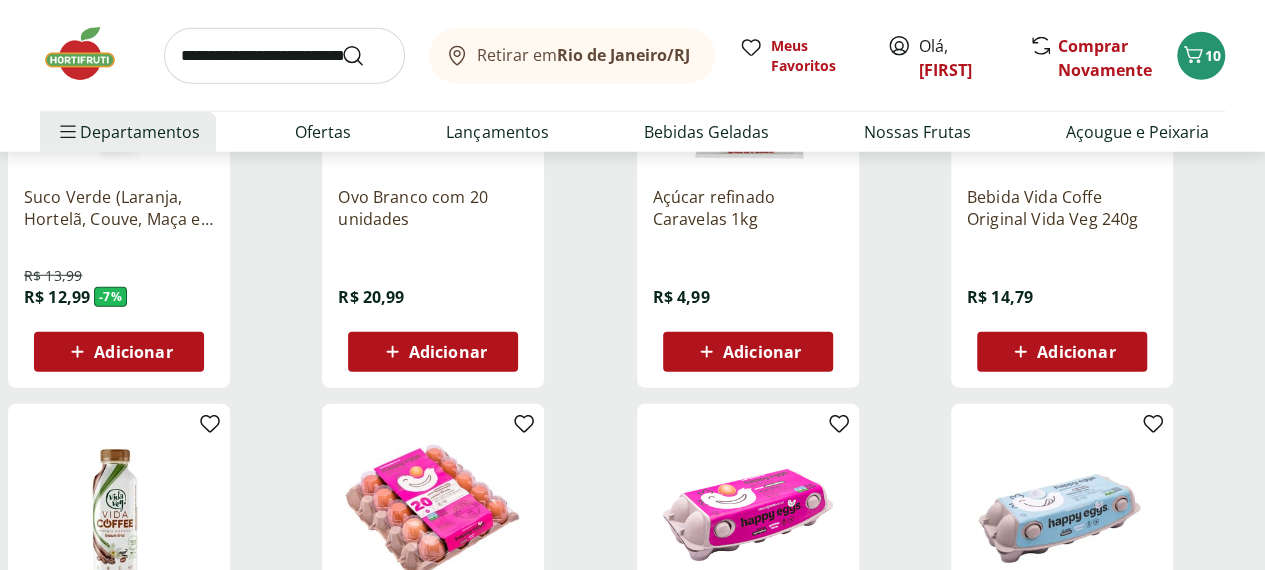 scroll, scrollTop: 0, scrollLeft: 0, axis: both 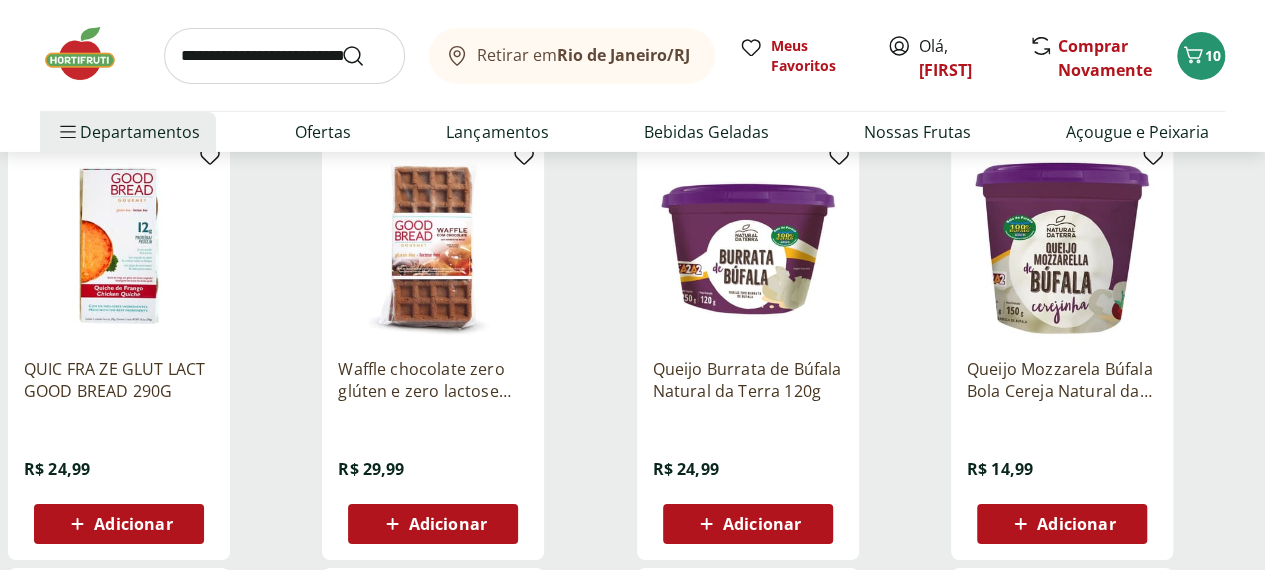click on "Adicionar" at bounding box center [762, 524] 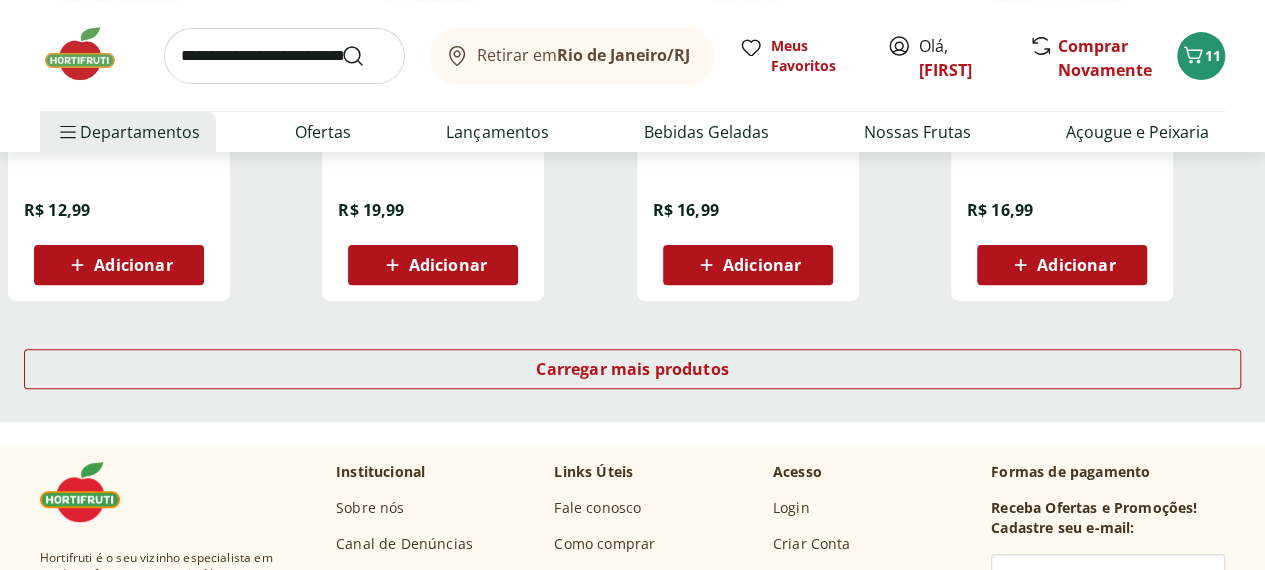 scroll, scrollTop: 4000, scrollLeft: 0, axis: vertical 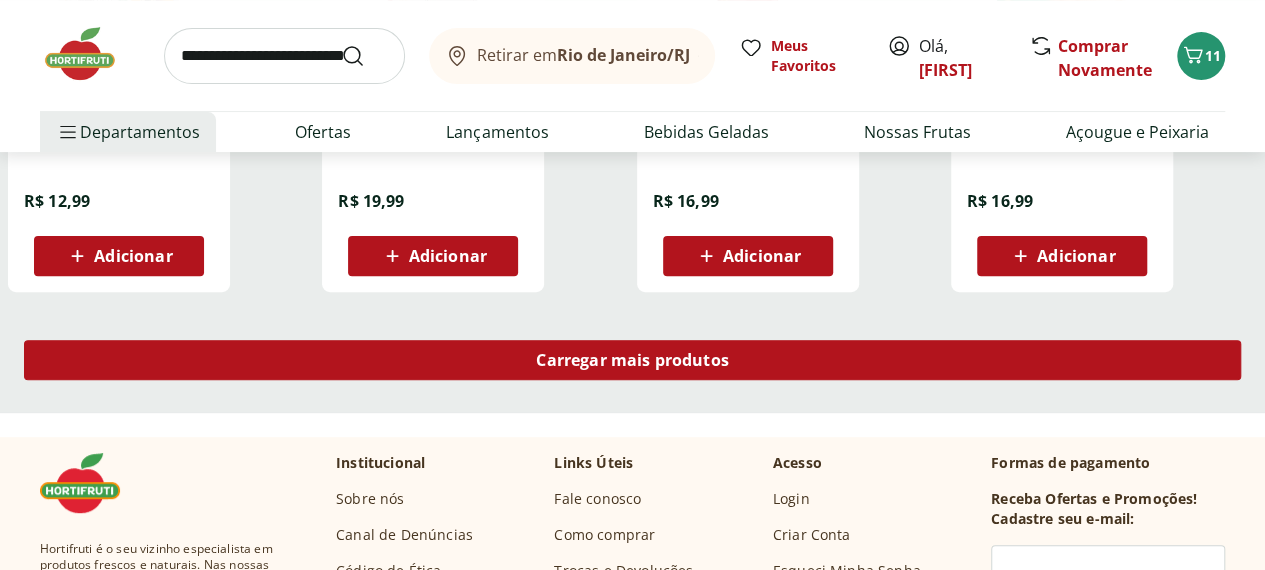 click on "Carregar mais produtos" at bounding box center (632, 360) 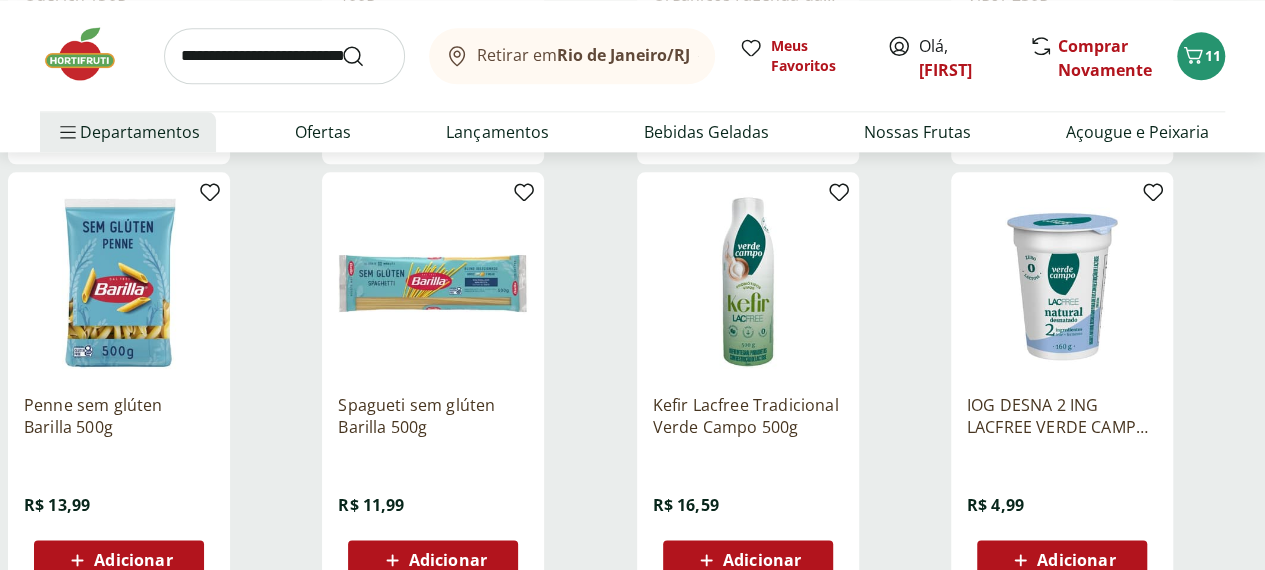 scroll, scrollTop: 5100, scrollLeft: 0, axis: vertical 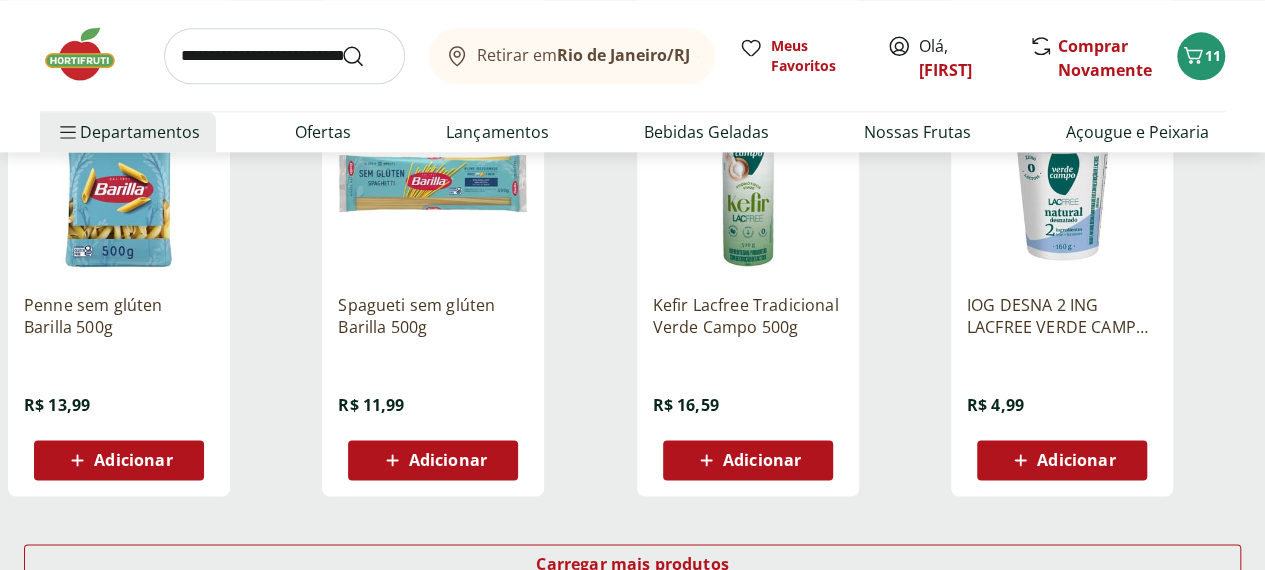 click on "Adicionar" at bounding box center [1076, 460] 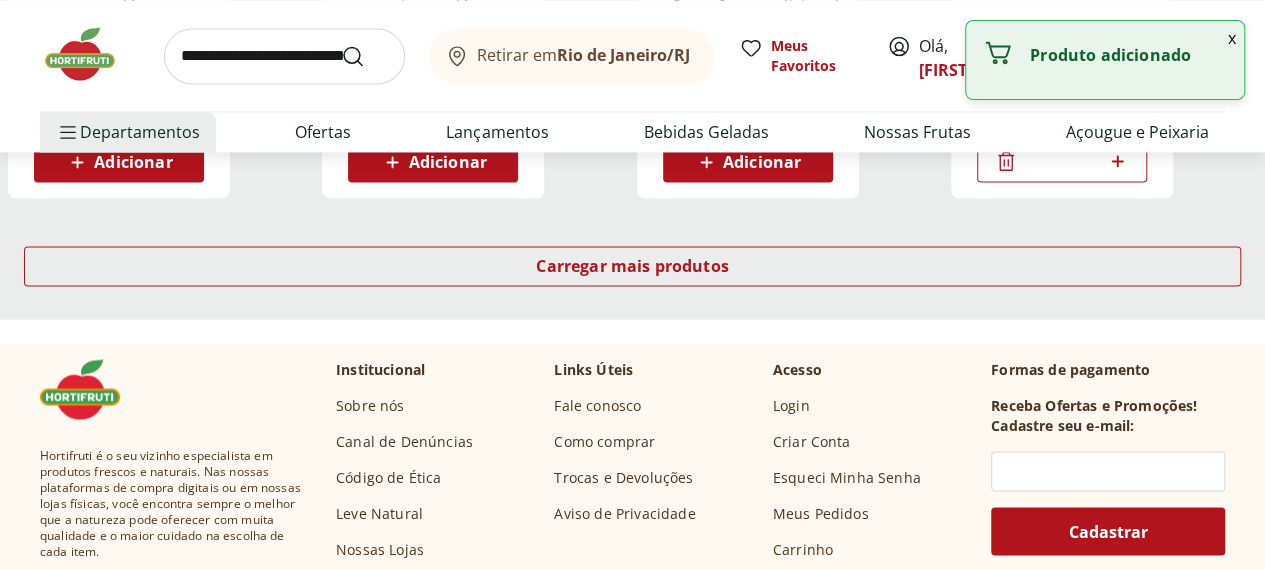 scroll, scrollTop: 5300, scrollLeft: 0, axis: vertical 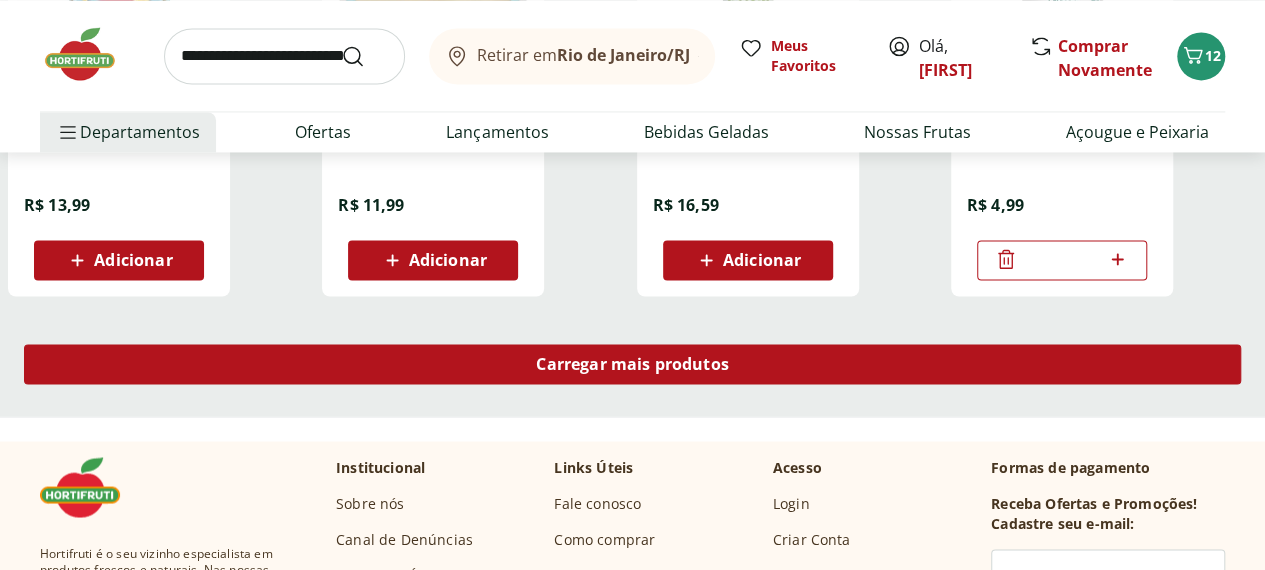 click on "Carregar mais produtos" at bounding box center [632, 364] 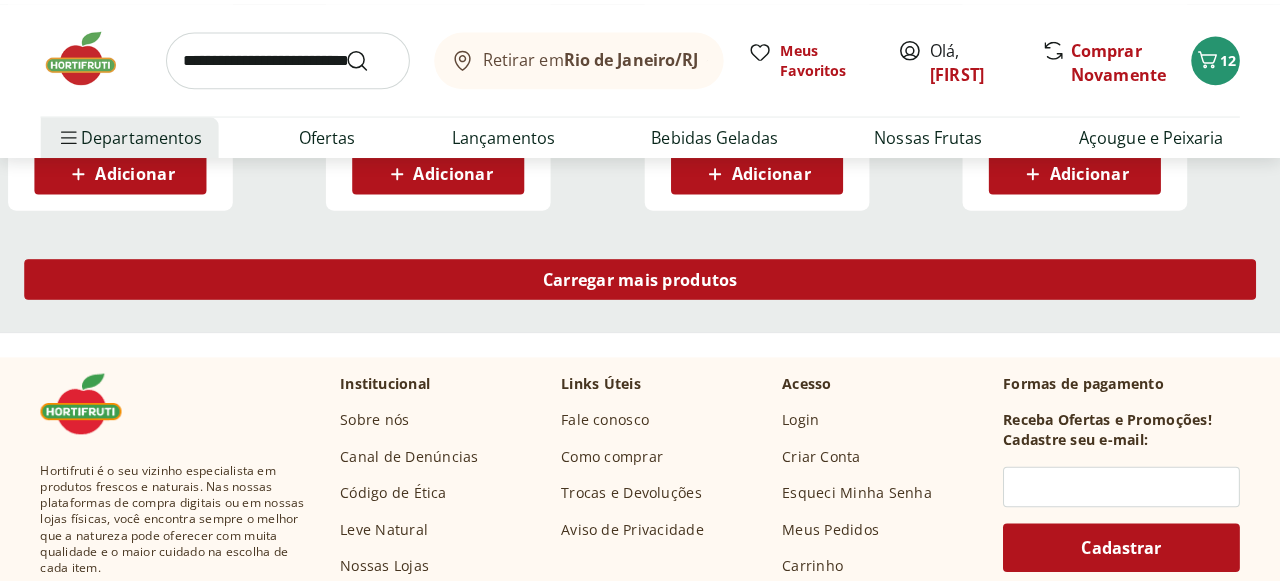 scroll, scrollTop: 6700, scrollLeft: 0, axis: vertical 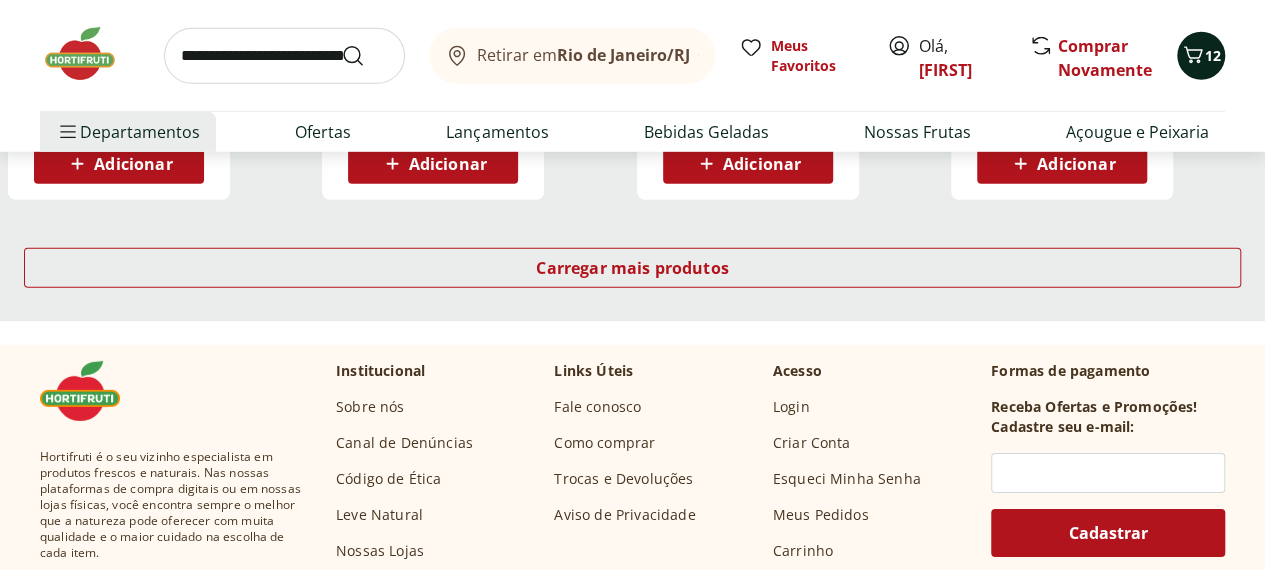 click on "12" at bounding box center [1201, 56] 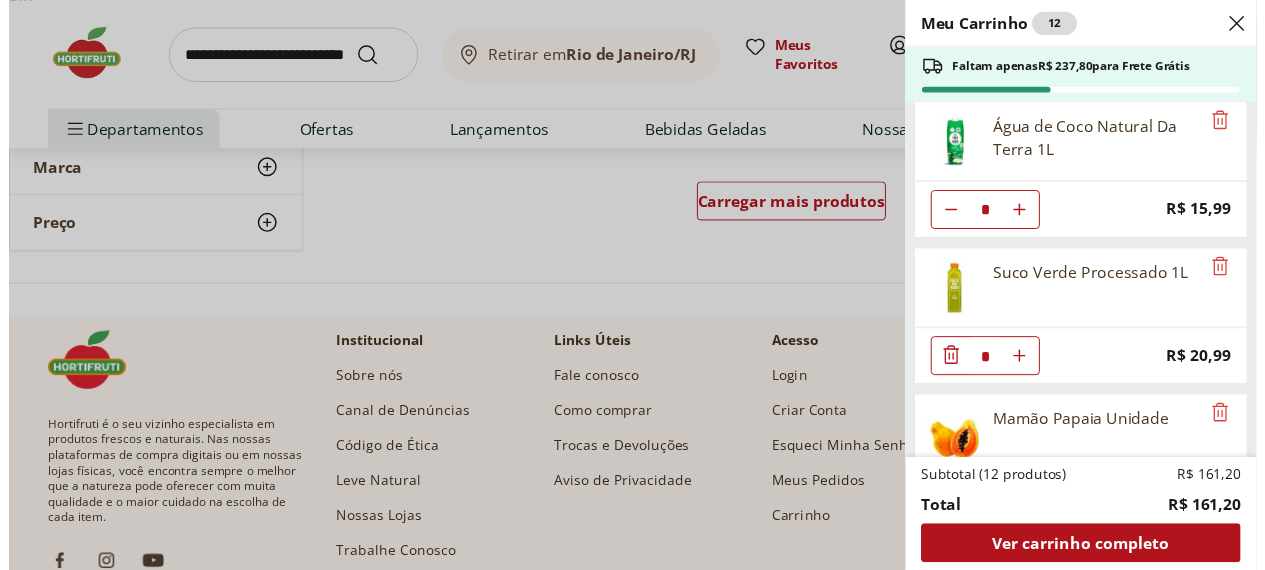 scroll, scrollTop: 0, scrollLeft: 0, axis: both 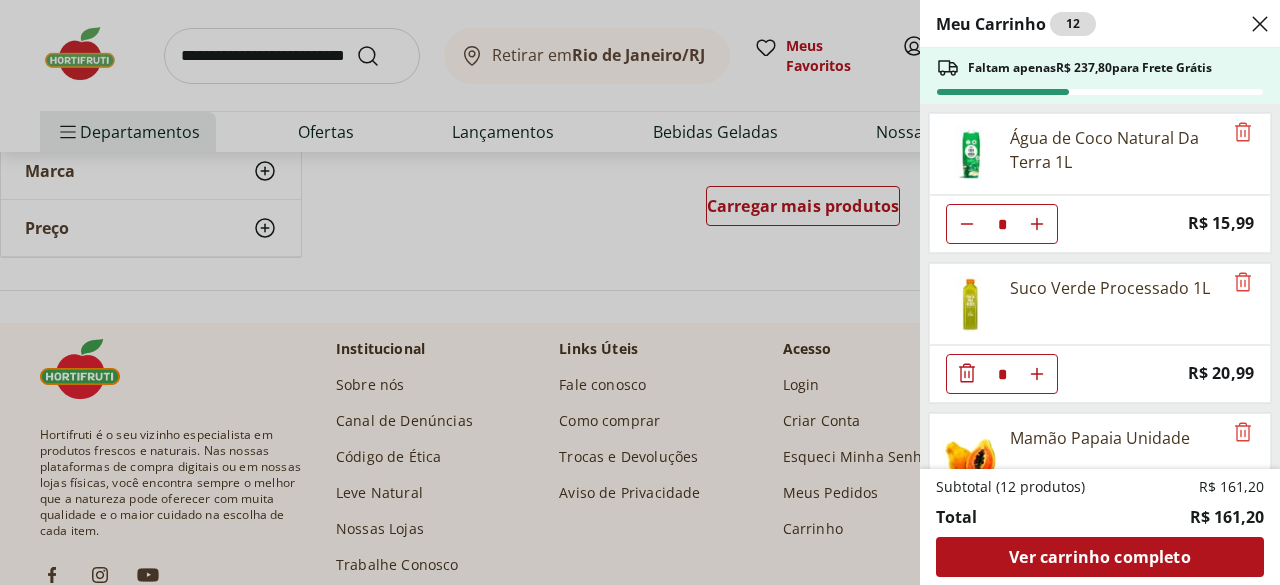 click on "Meu Carrinho 12 Faltam apenas  R$ 237,80  para Frete Grátis Água de Coco Natural Da Terra 1L * Price: R$ 15,99 Suco Verde Processado 1L * Price: R$ 20,99 Mamão Papaia Unidade * Price: R$ 9,74 Manga Tommy Cortadinha * Price: R$ 9,90 Uva Preta sem Semente Natural da Terra 500g * Price: R$ 9,99 Ovos De Codorna Granja Loureiro 200G * Price: R$ 14,99 Rúcula Higienizado Frutifique 140g * Price: R$ 13,99 Queijo Burrata de Búfala Natural da Terra 120g * Price: R$ 24,99 IOG DESNA 2 ING LACFREE VERDE CAMPO 160G * Price: R$ 4,99 Subtotal (12 produtos) R$ 161,20 Total R$ 161,20 Ver carrinho completo" at bounding box center (640, 292) 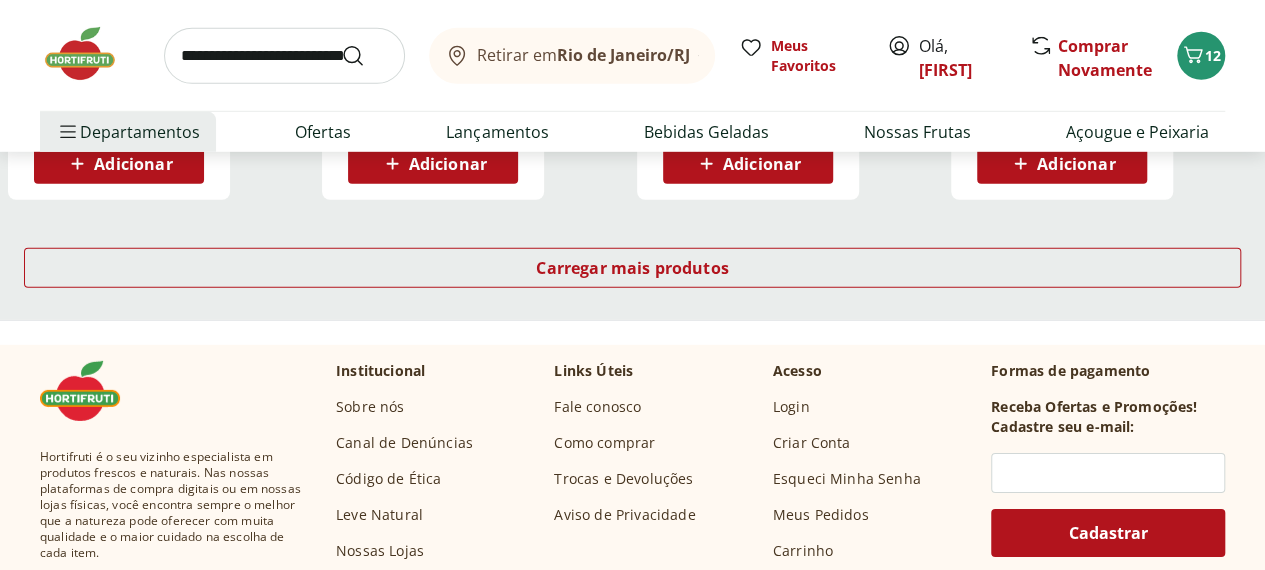 click at bounding box center (284, 56) 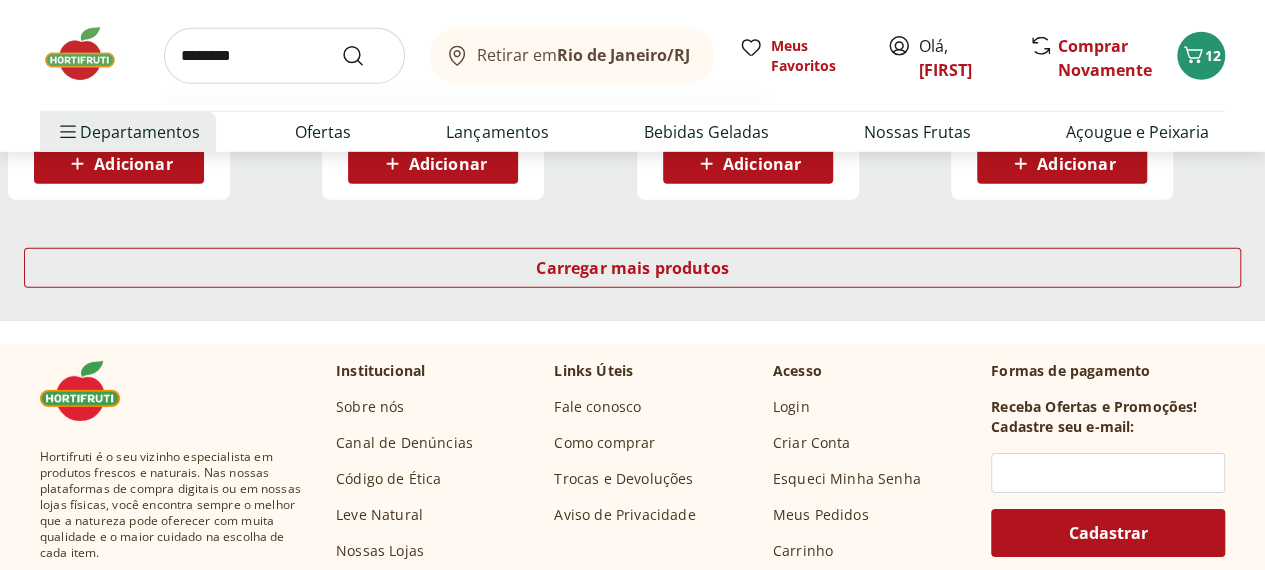 type on "********" 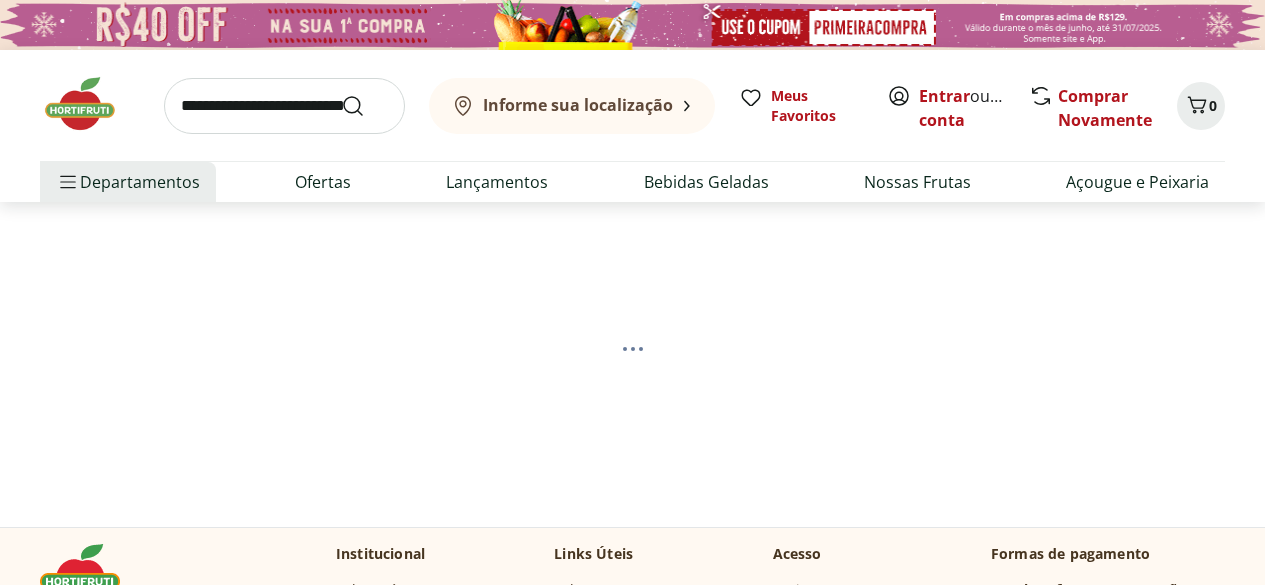 scroll, scrollTop: 0, scrollLeft: 0, axis: both 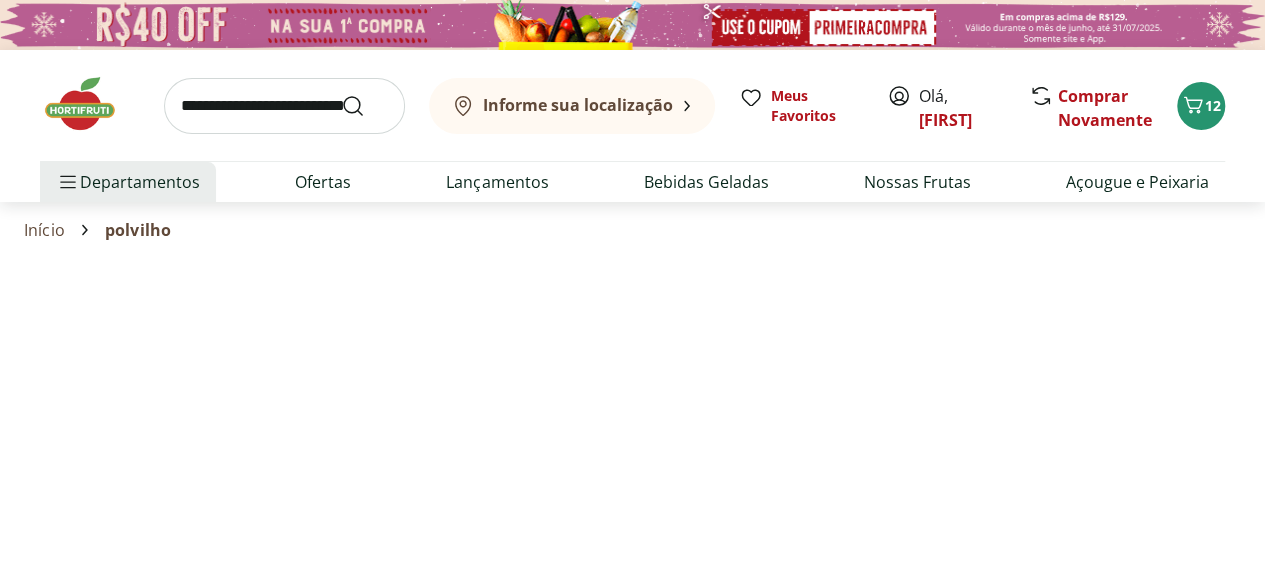 select on "**********" 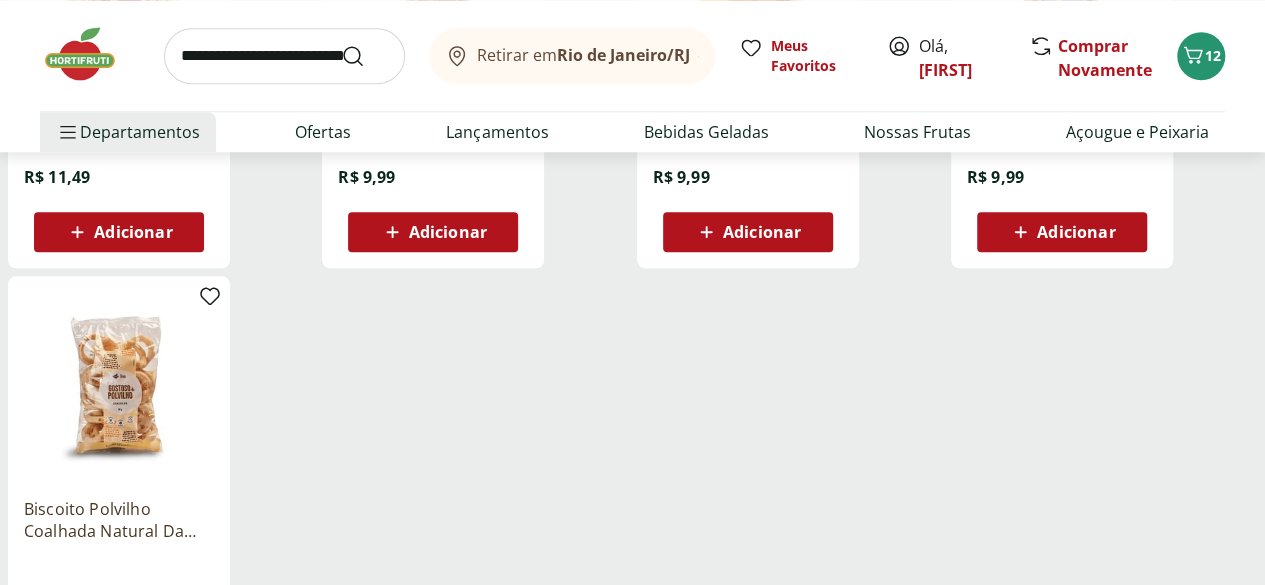 scroll, scrollTop: 900, scrollLeft: 0, axis: vertical 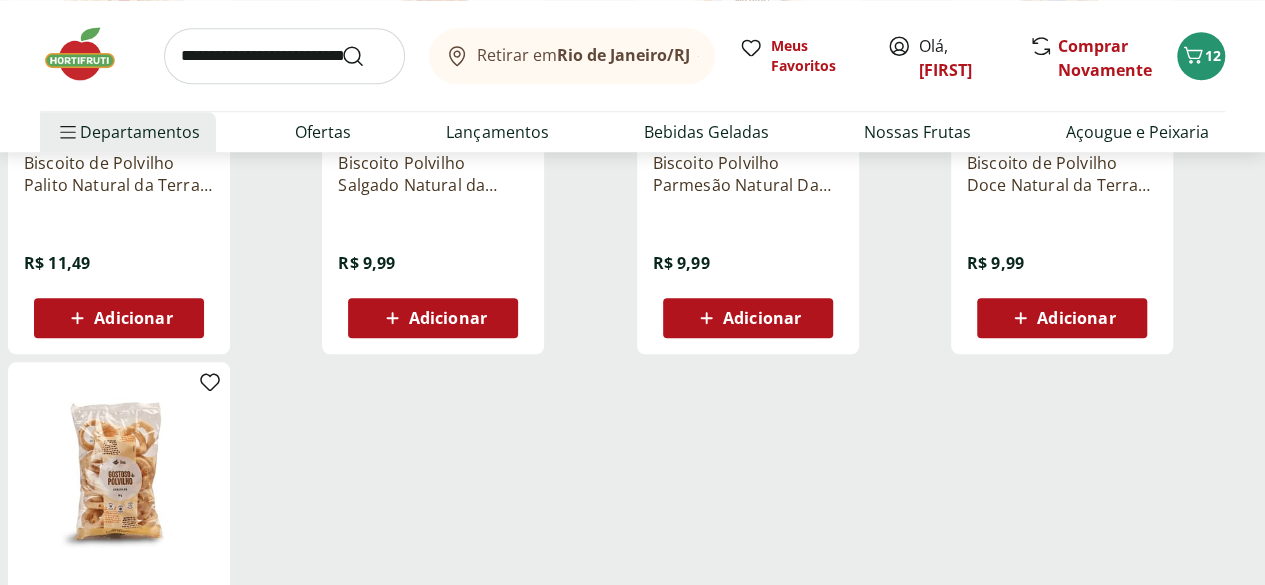 click on "Adicionar" at bounding box center (133, 318) 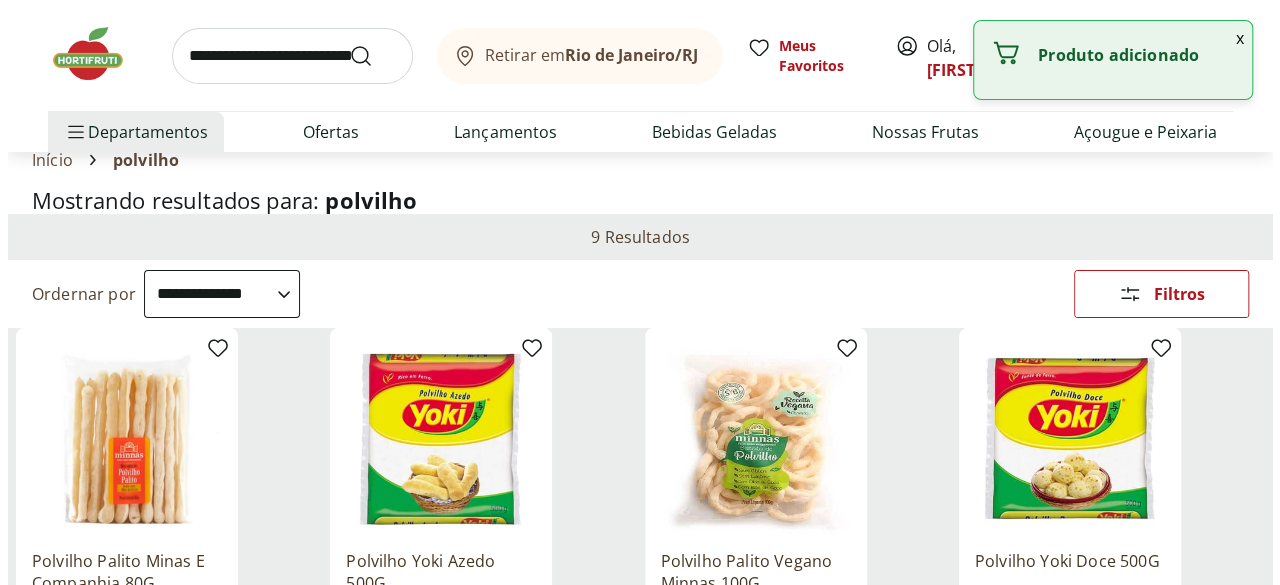 scroll, scrollTop: 0, scrollLeft: 0, axis: both 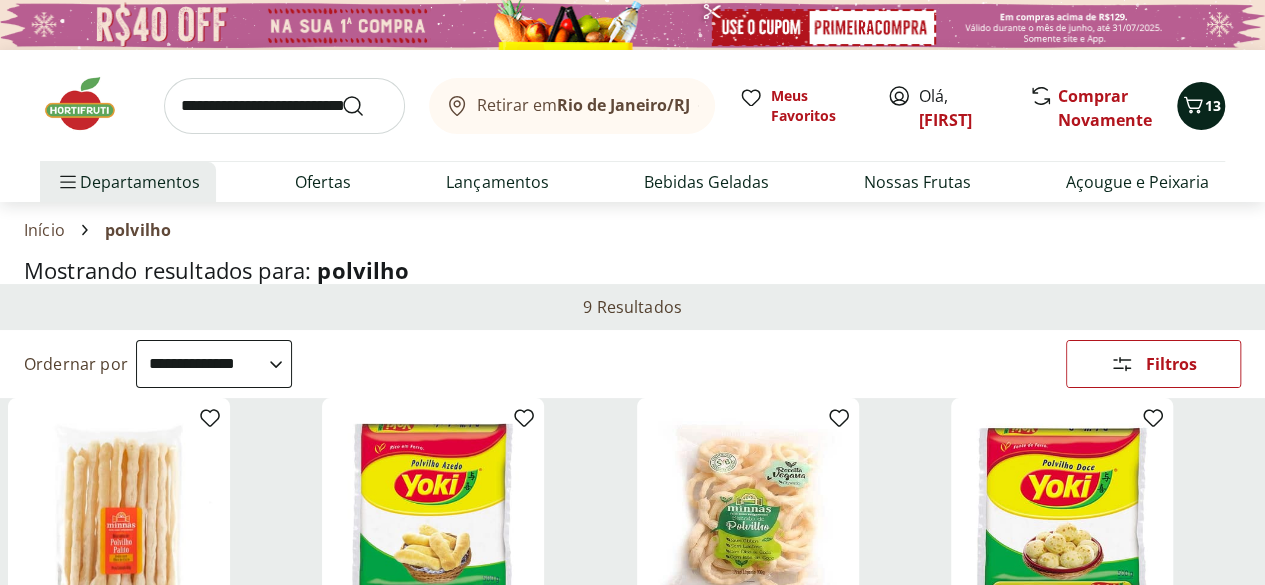 click on "13" at bounding box center (1201, 106) 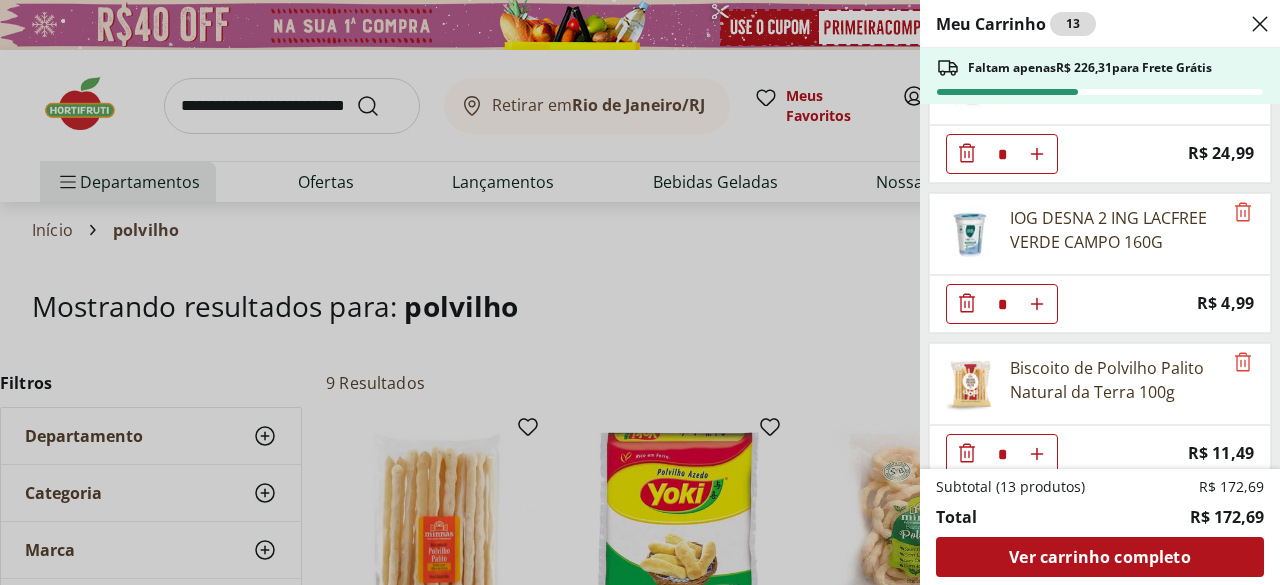 scroll, scrollTop: 1122, scrollLeft: 0, axis: vertical 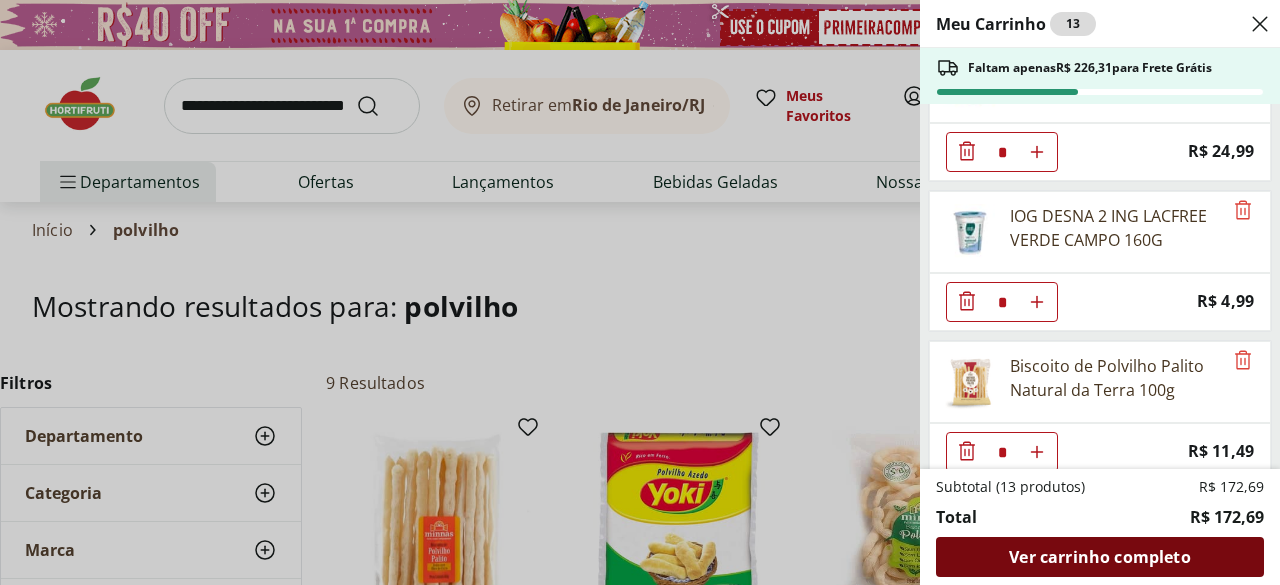 click on "Ver carrinho completo" at bounding box center [1099, 557] 